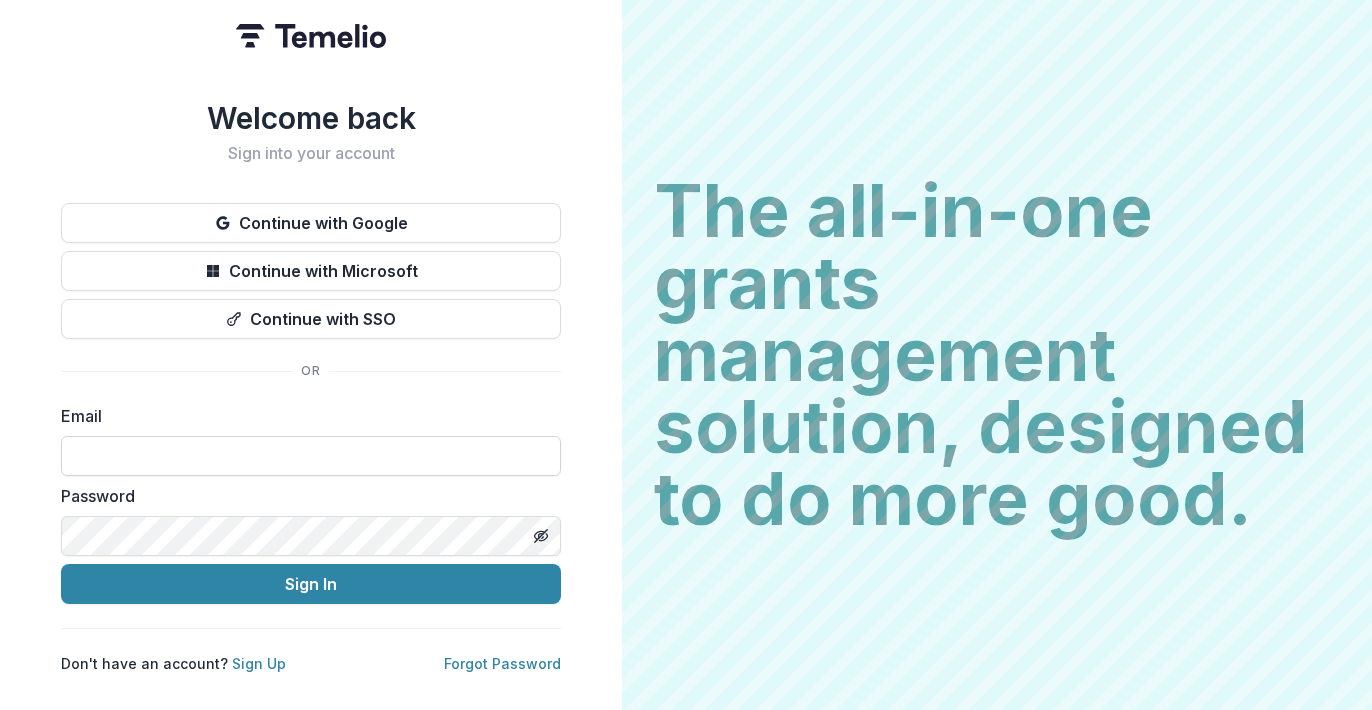 scroll, scrollTop: 0, scrollLeft: 0, axis: both 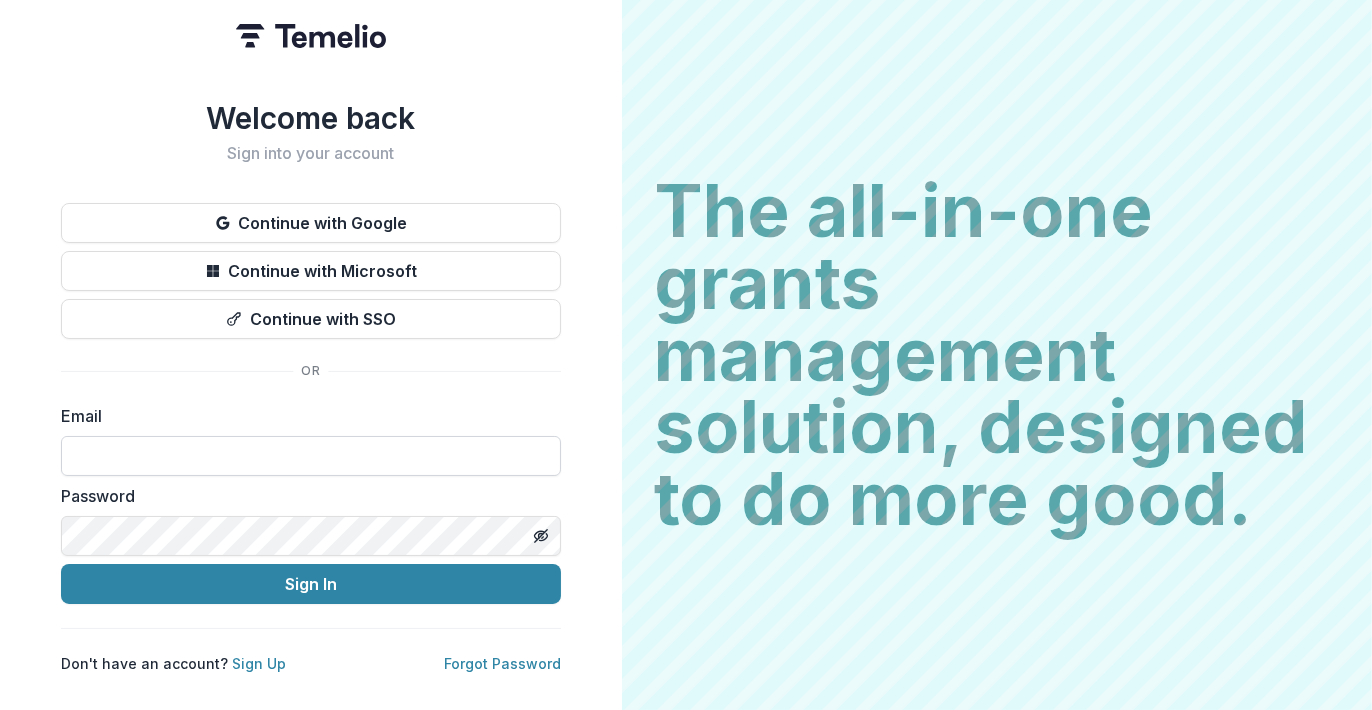 click at bounding box center [311, 456] 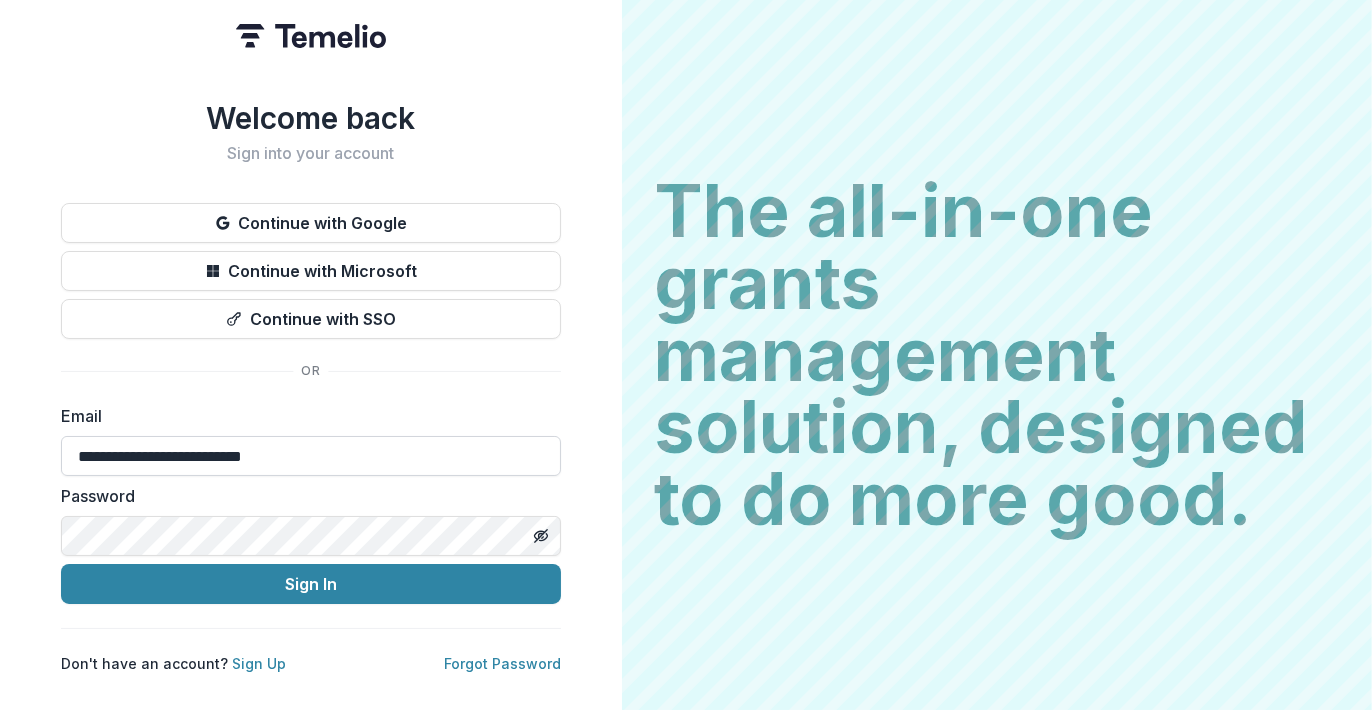 click on "Sign In" at bounding box center (311, 584) 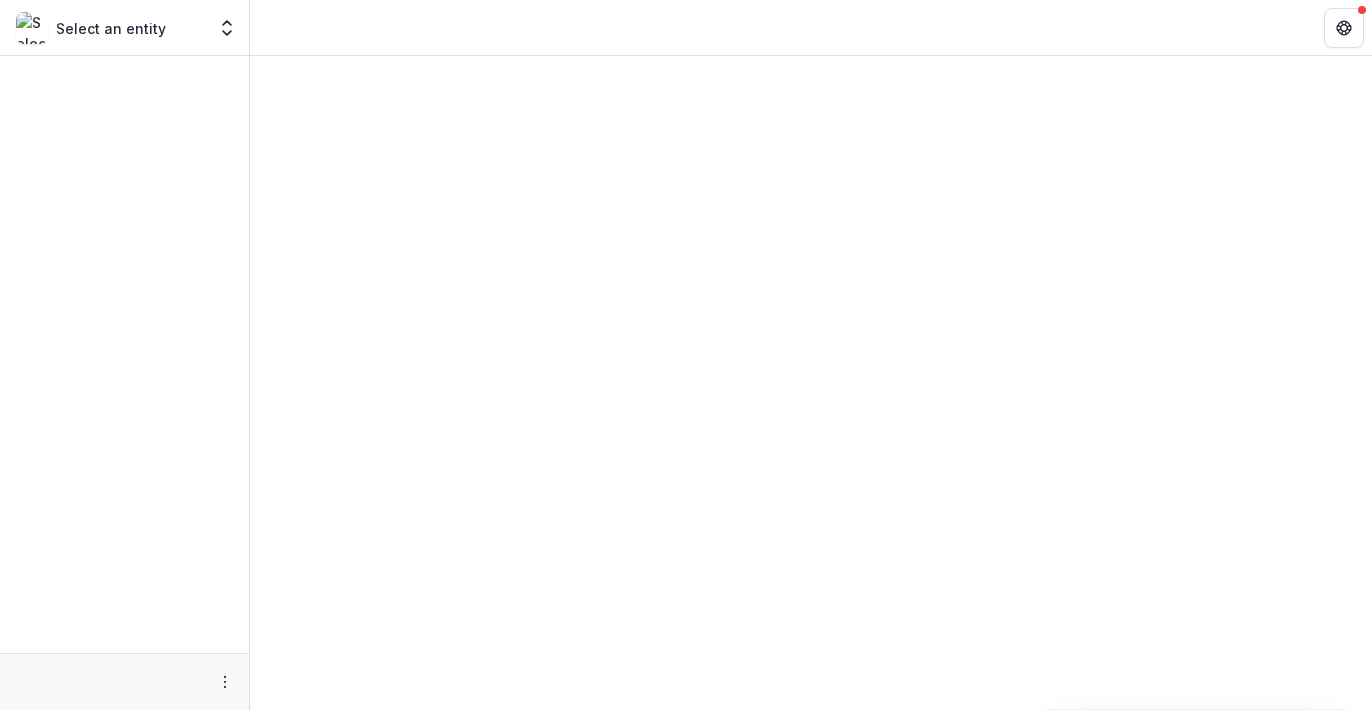 scroll, scrollTop: 0, scrollLeft: 0, axis: both 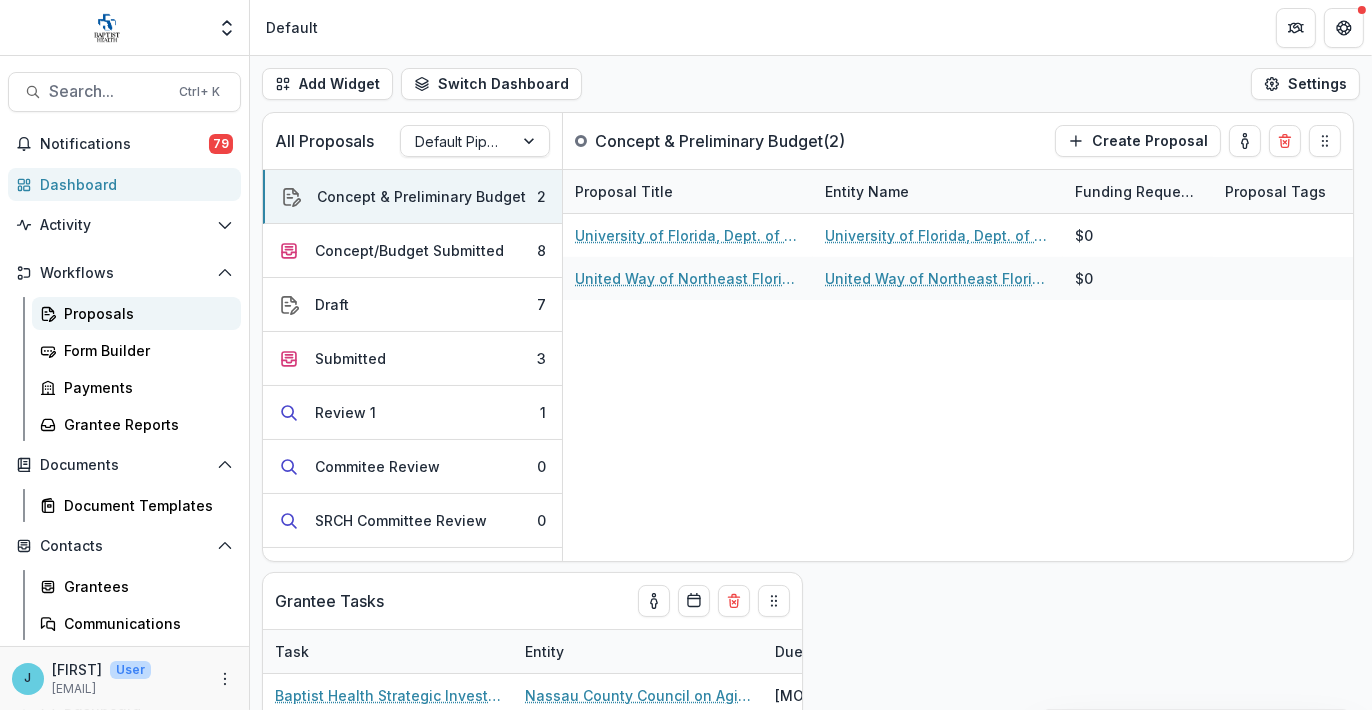 click on "Proposals" at bounding box center (144, 313) 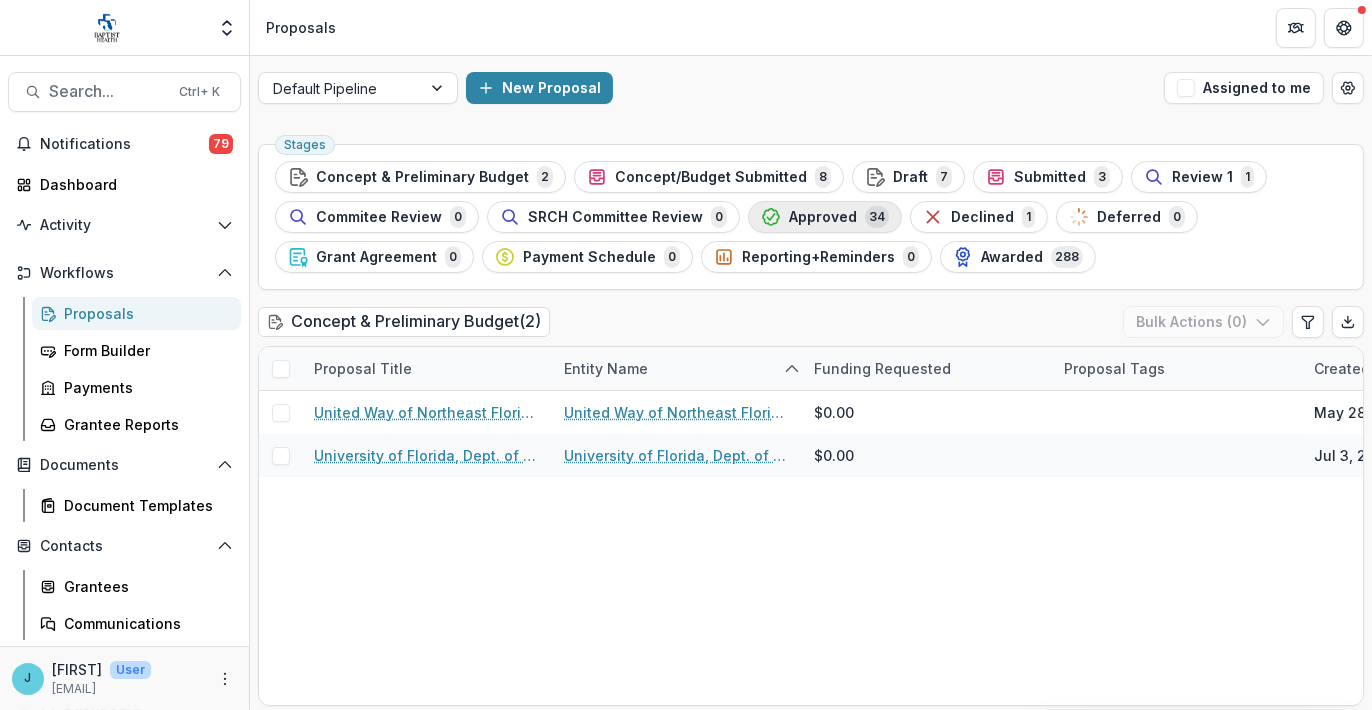 click on "Approved" at bounding box center [823, 217] 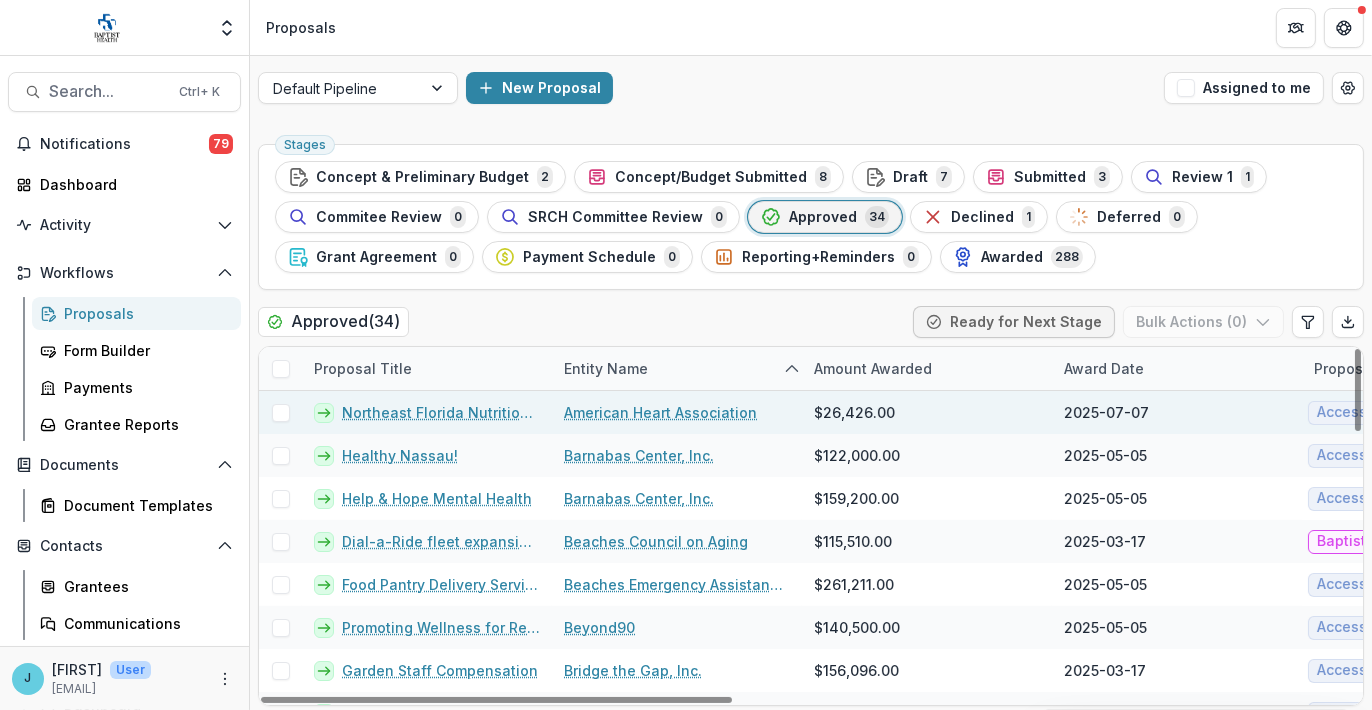 drag, startPoint x: 407, startPoint y: 411, endPoint x: 440, endPoint y: 408, distance: 33.13608 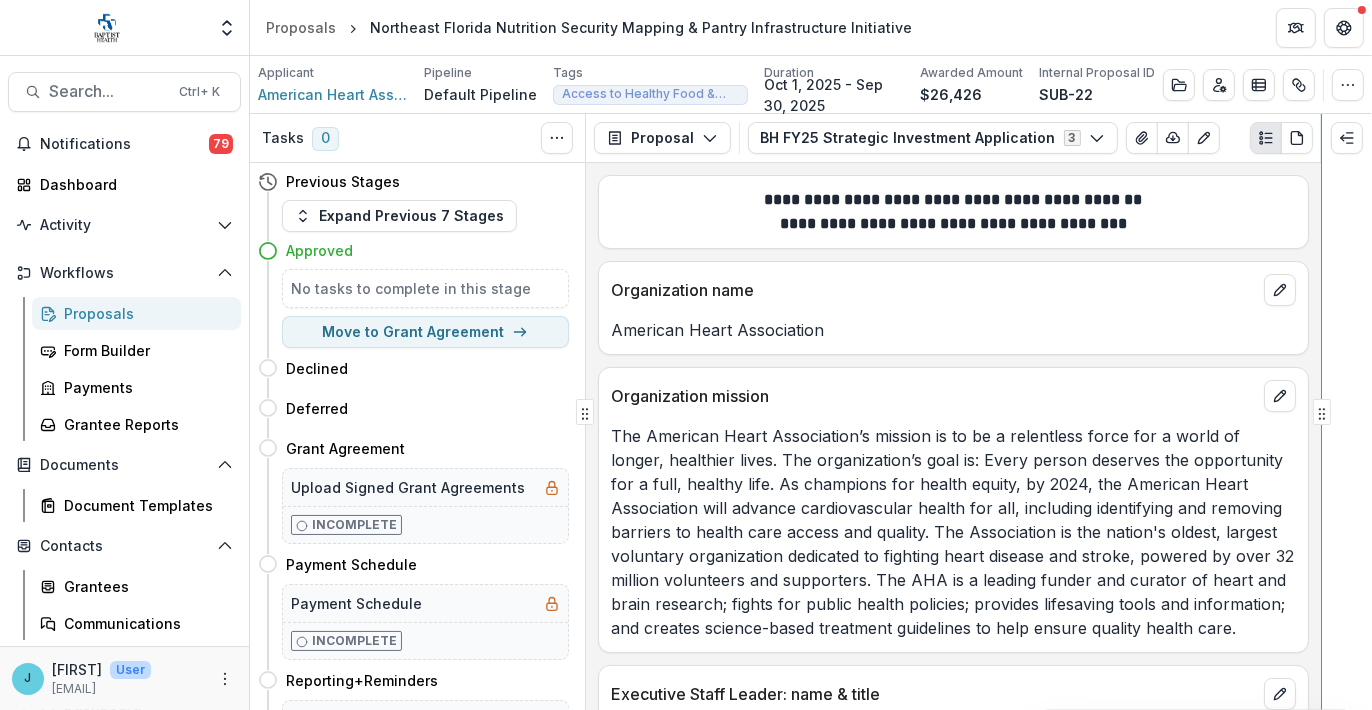 click on "Skip to content Team Settings Admin Settings Proposals Northeast Florida Nutrition Security Mapping & Pantry Infrastructure Initiative Search... Ctrl  + K Notifications 79 Dashboard Activity Tasks Workflows Proposals Form Builder Payments Grantee Reports Documents Document Templates Contacts Grantees Communications Data & Reporting Dashboard Data Report J [FIRST] User [EMAIL] Applicant American Heart Association  Pipeline Default Pipeline Tags Access to Healthy Food & Food Security All tags Access to Healthy Food & Food Security Duration [MONTH] 1, [YEAR]   -   [MONTH] 30, [YEAR] Awarded Amount $26,426 Internal Proposal ID SUB-22 Edit Details View Candid  Demographics View Upmetrics Impact Change History Key Milestones Archive Delete Proposal Tasks 0 Show Cancelled Tasks Previous Stages Expand Previous 7 Stages Approved No tasks to complete in this stage Move to Grant Agreement Declined Move here Deferred  Move here Grant Agreement Move here Upload Signed Grant Agreements Incomplete Payment Schedule" at bounding box center (686, 355) 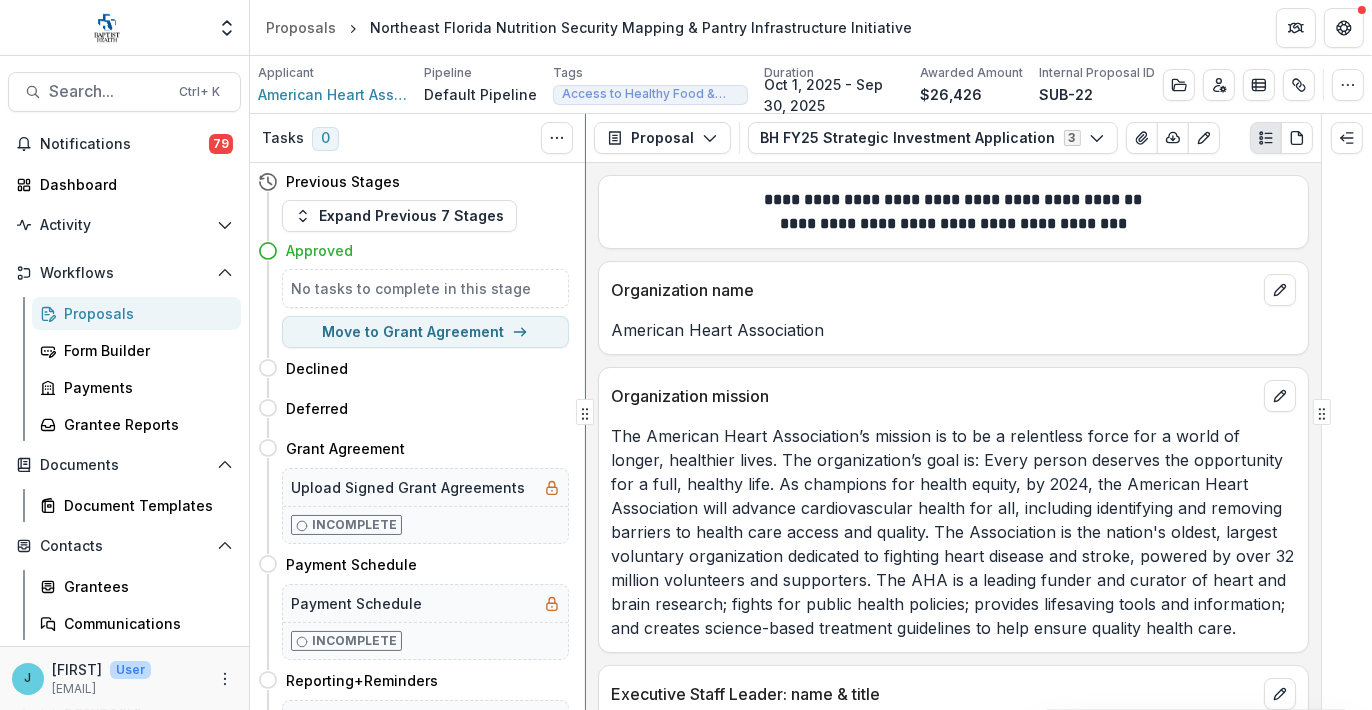 click on "**********" at bounding box center (811, 412) 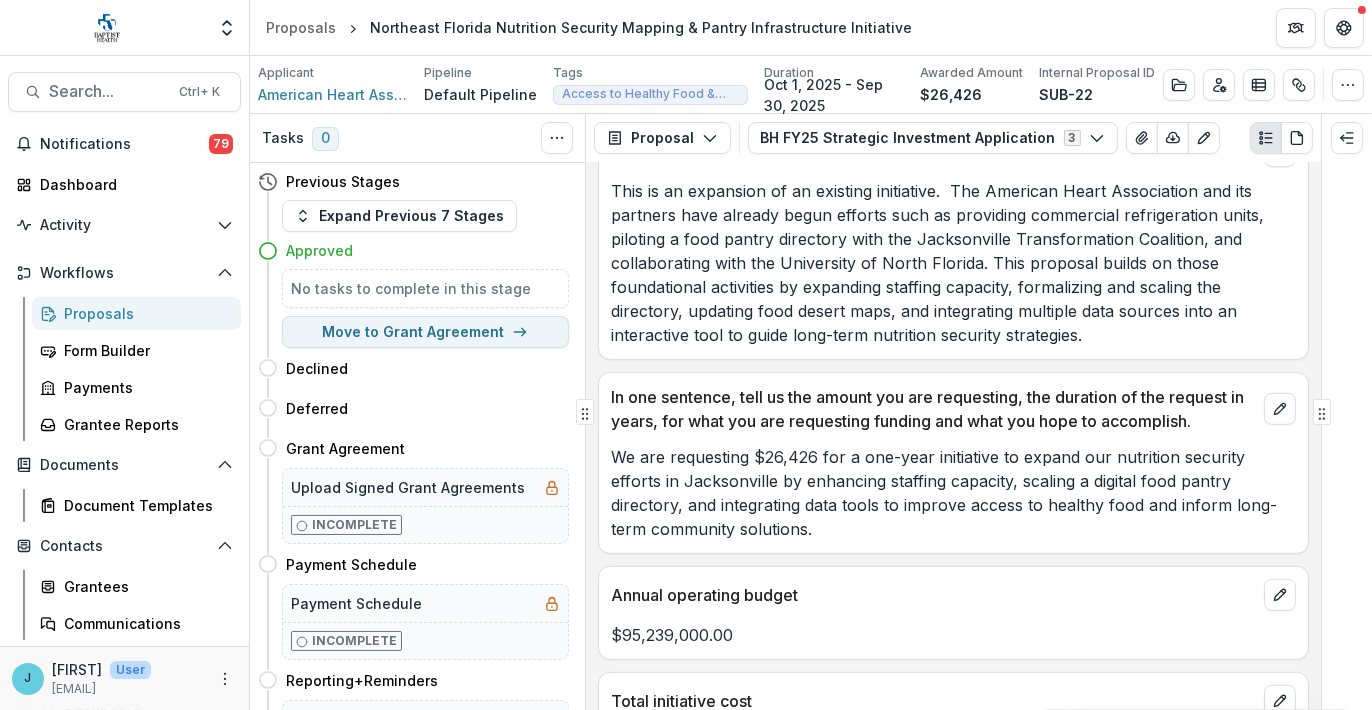 scroll, scrollTop: 1200, scrollLeft: 0, axis: vertical 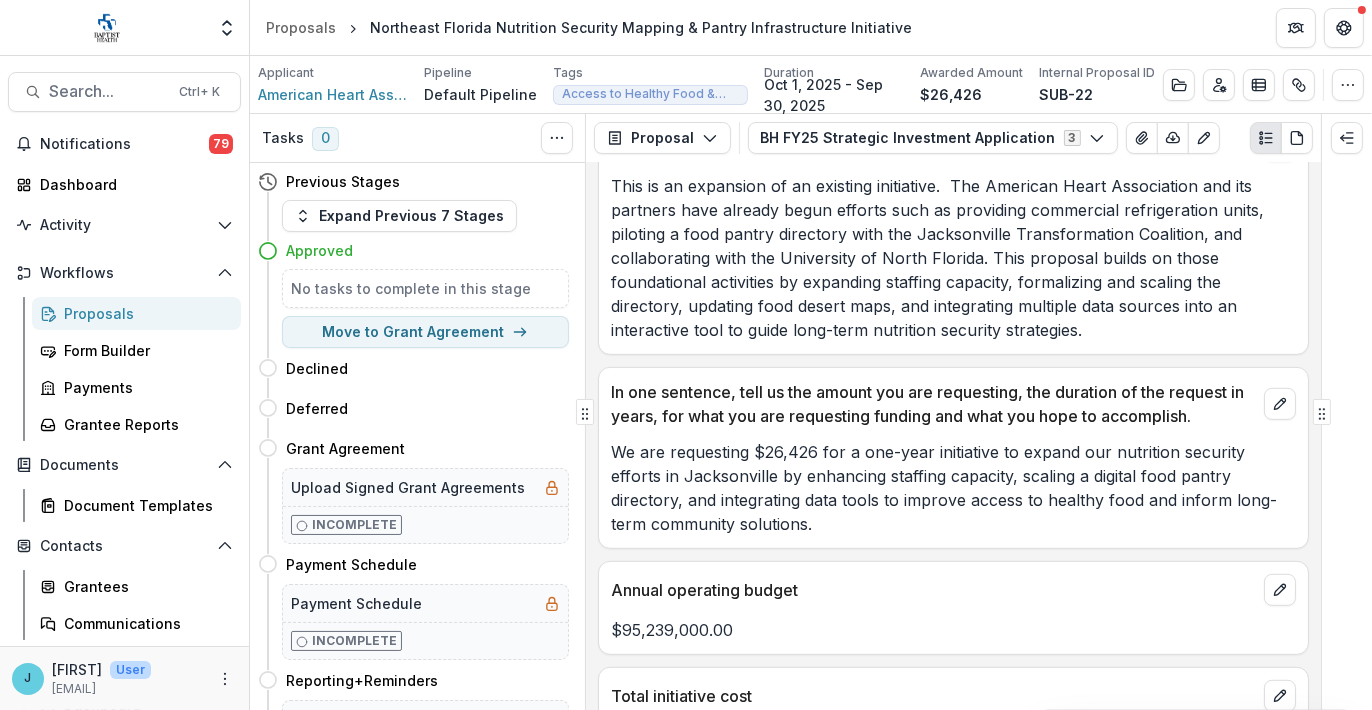 click on "We are requesting $26,426 for a one-year initiative to expand our nutrition security efforts in Jacksonville by enhancing staffing capacity, scaling a digital food pantry directory, and integrating data tools to improve access to healthy food and inform long-term community solutions." at bounding box center (953, 488) 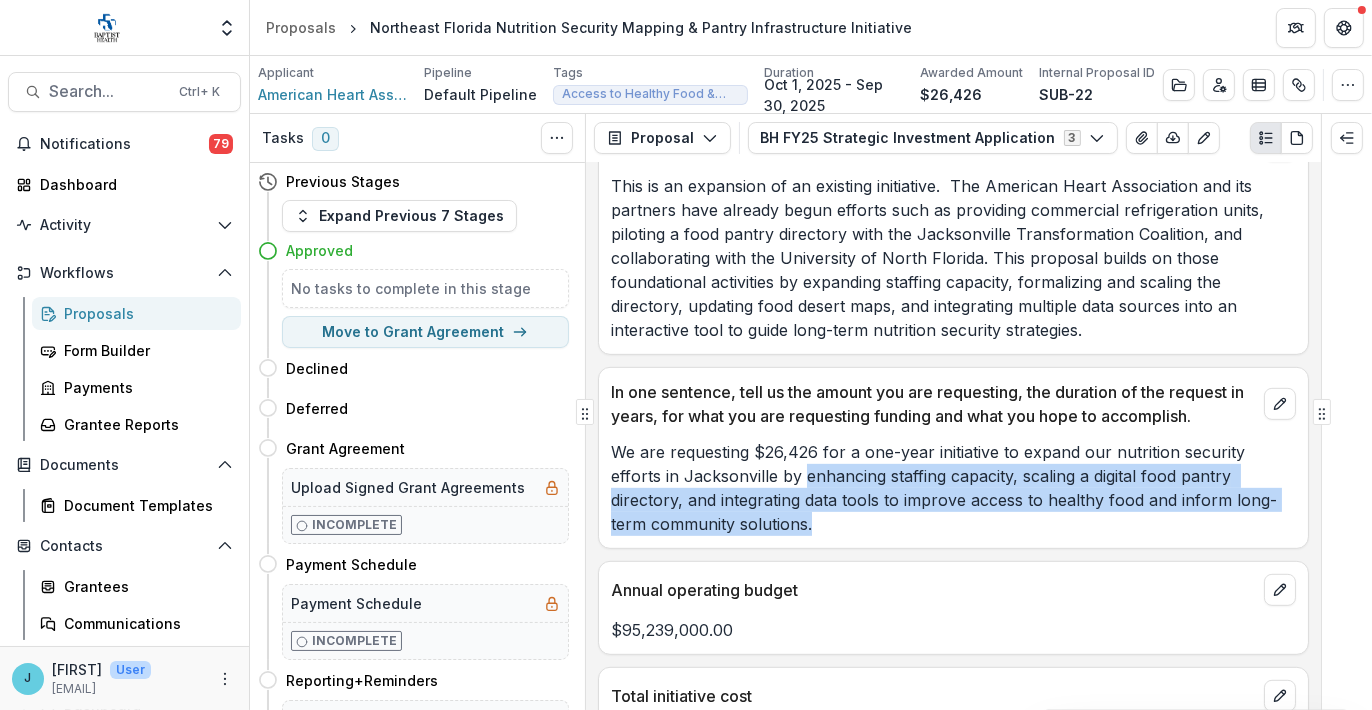 drag, startPoint x: 805, startPoint y: 472, endPoint x: 832, endPoint y: 516, distance: 51.62364 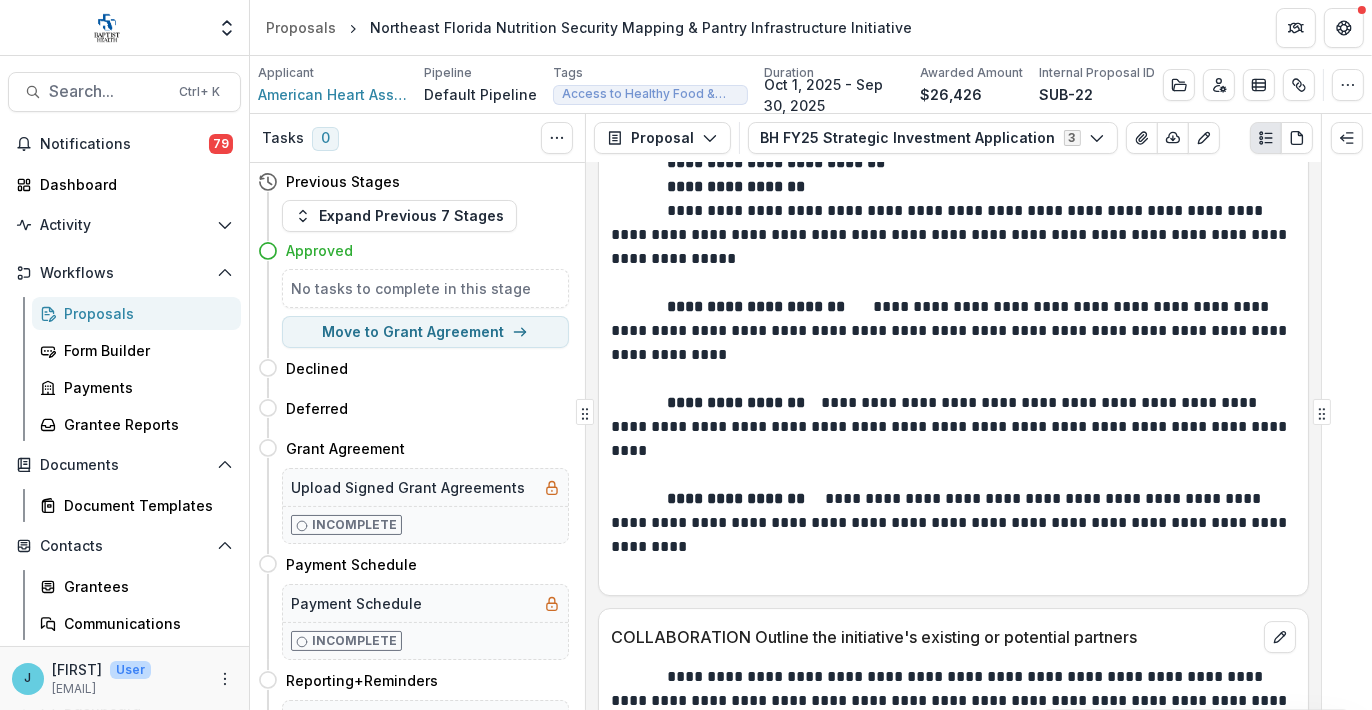 scroll, scrollTop: 8200, scrollLeft: 0, axis: vertical 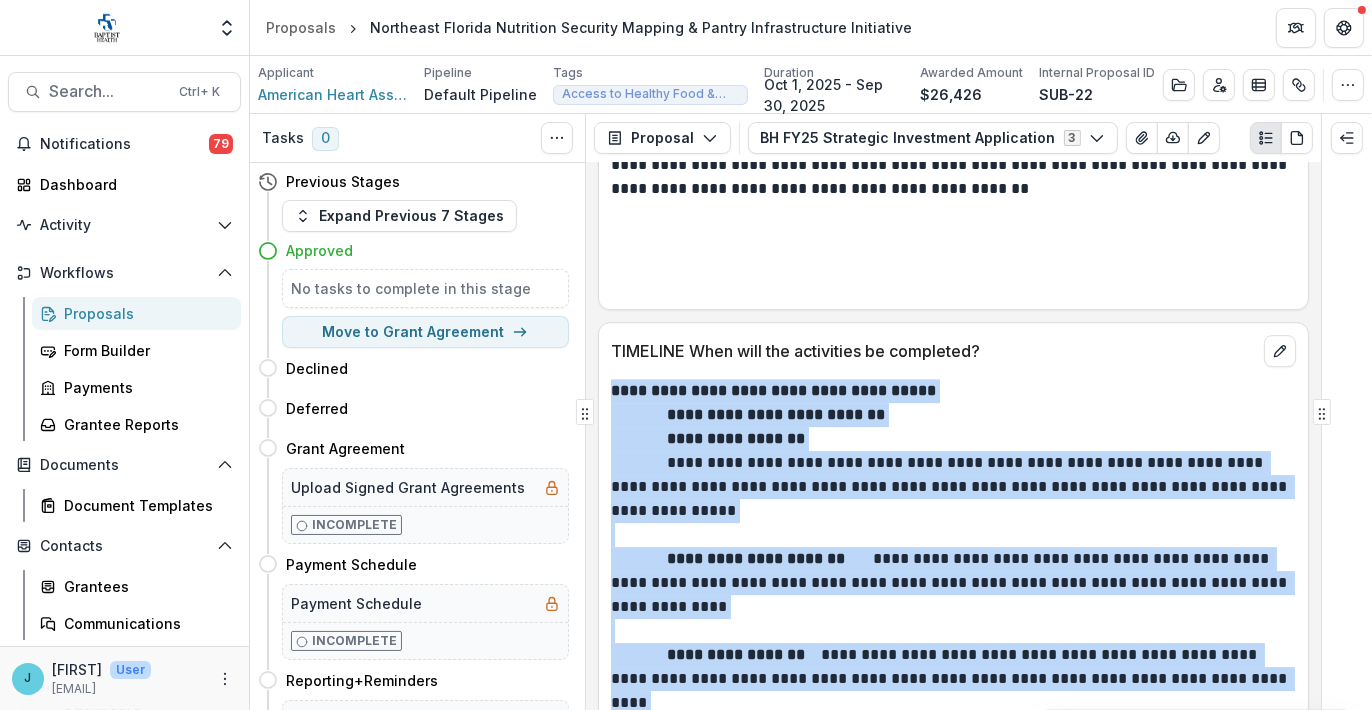 drag, startPoint x: 693, startPoint y: 454, endPoint x: 612, endPoint y: 334, distance: 144.77914 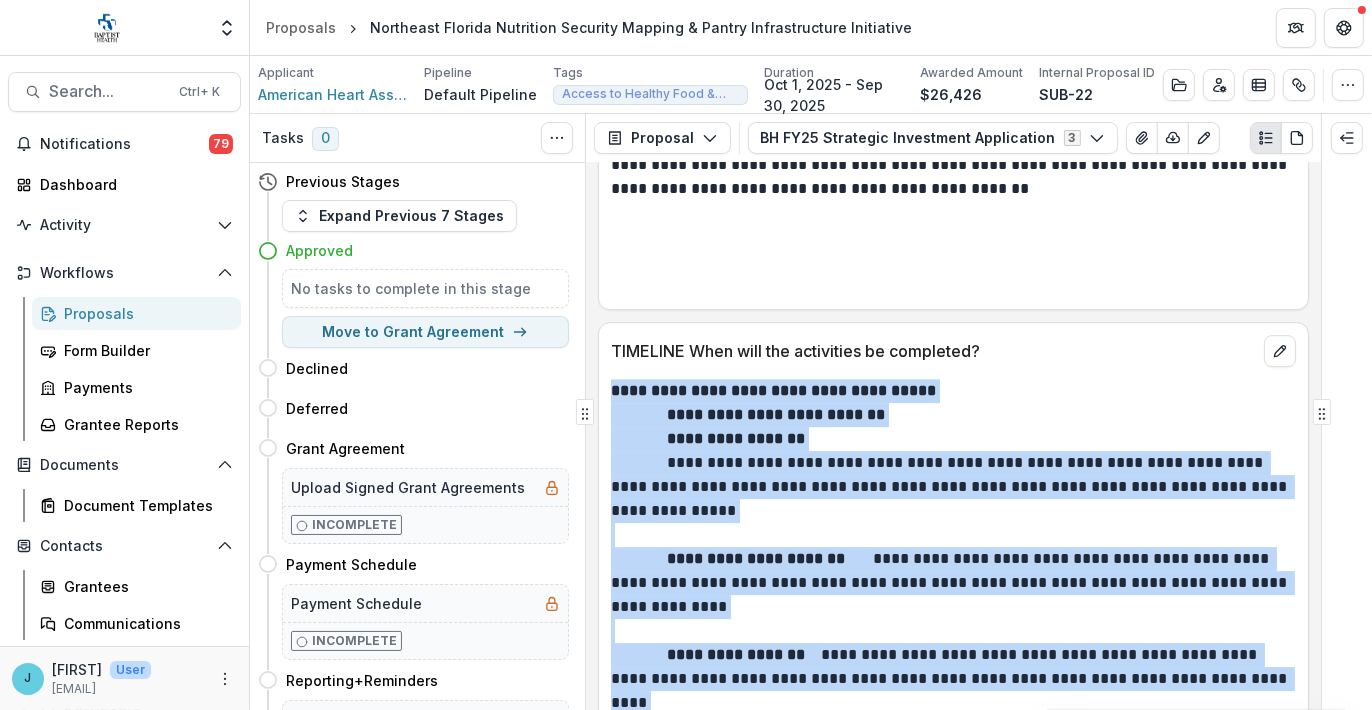 click on "**********" at bounding box center (730, 558) 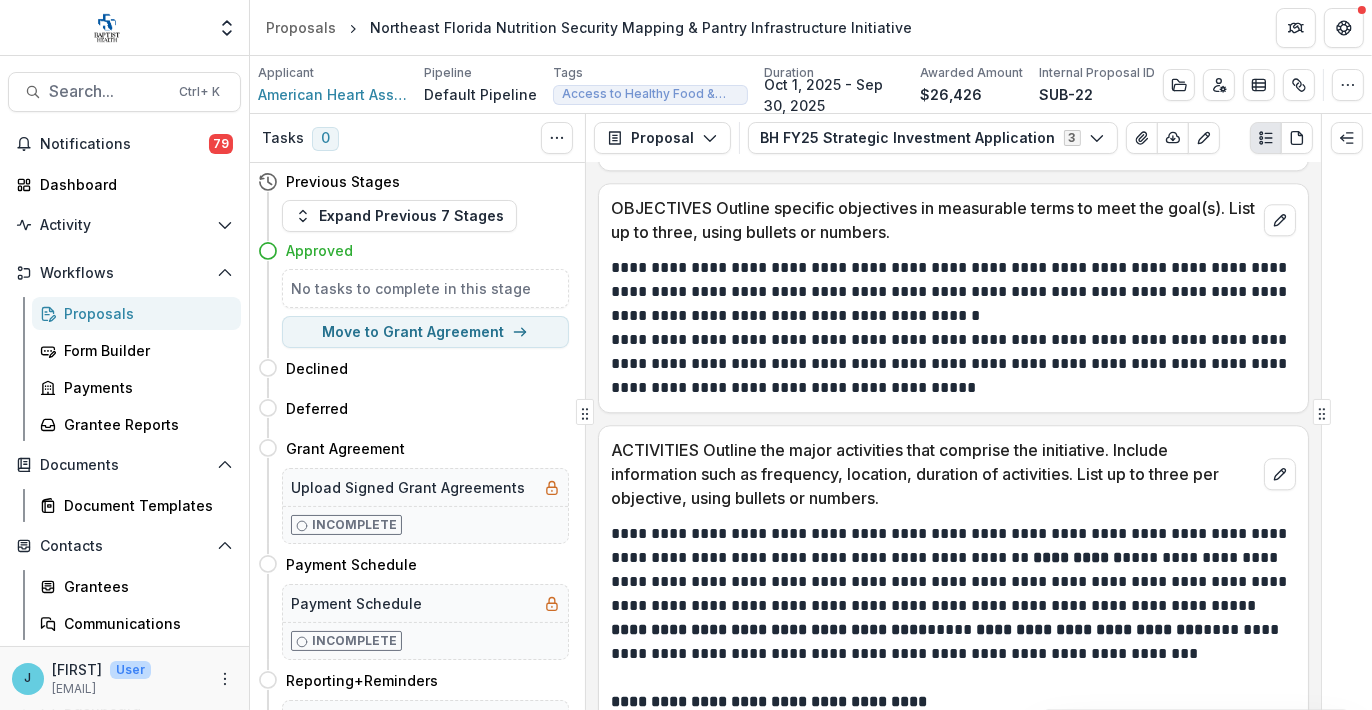 scroll, scrollTop: 6816, scrollLeft: 0, axis: vertical 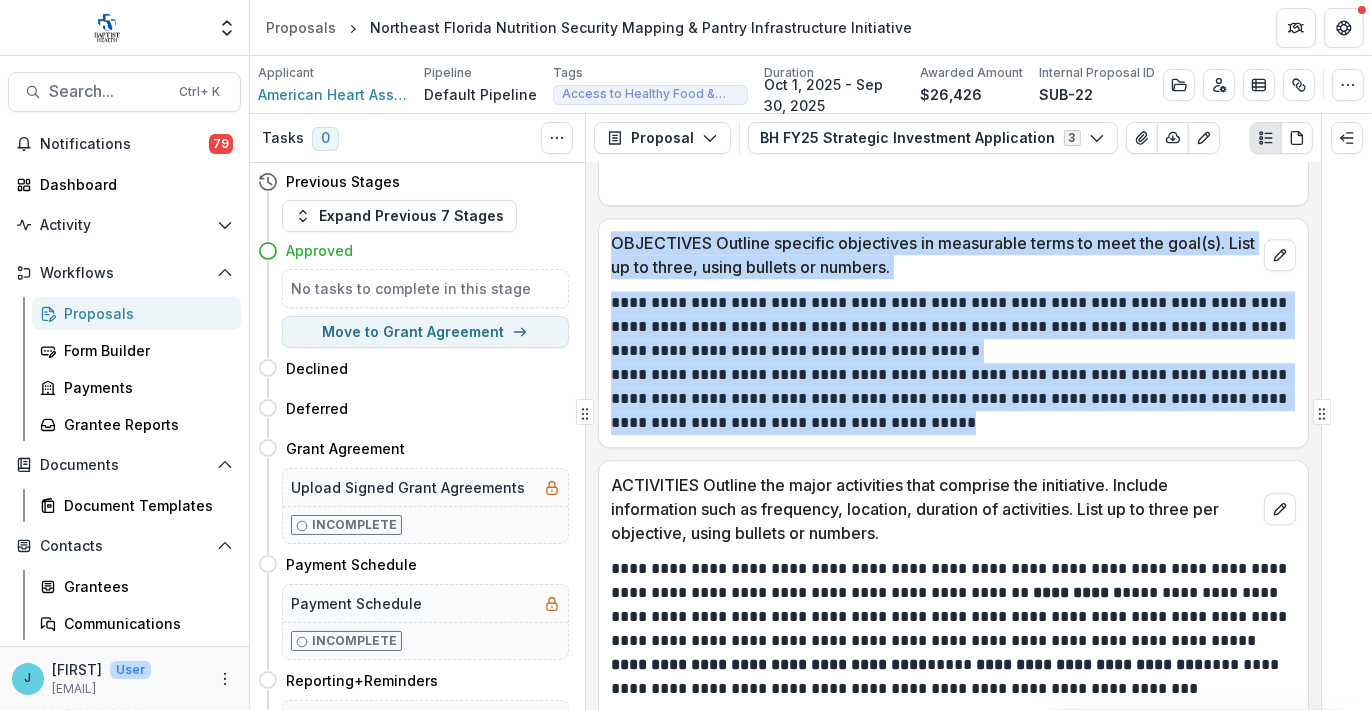 drag, startPoint x: 611, startPoint y: 196, endPoint x: 858, endPoint y: 313, distance: 273.30936 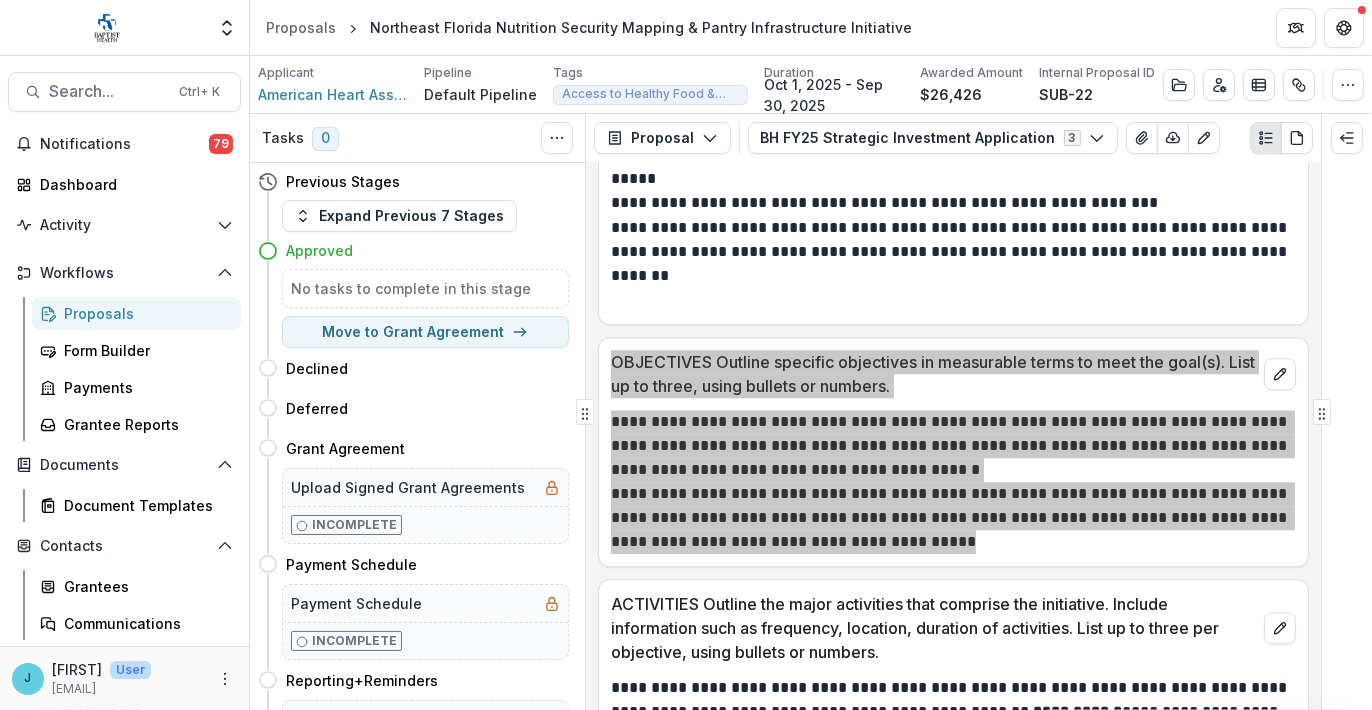 scroll, scrollTop: 6816, scrollLeft: 0, axis: vertical 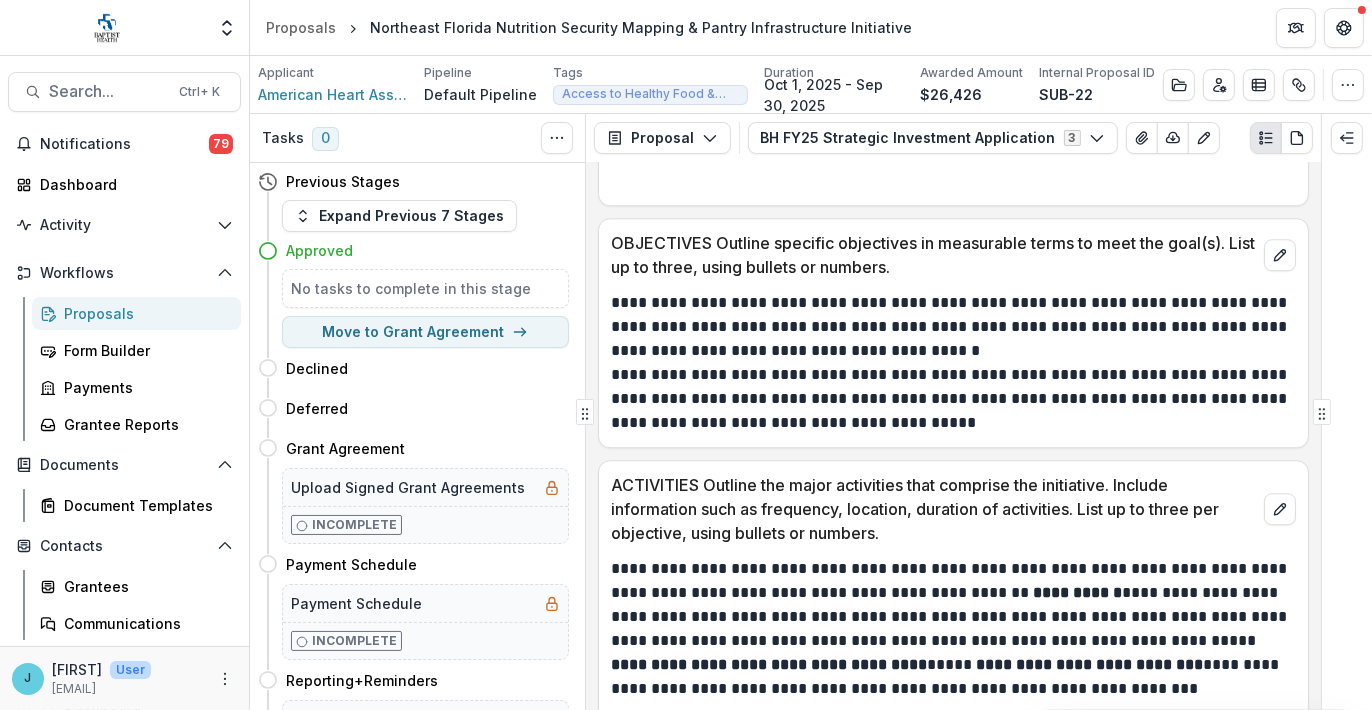 click on "**********" at bounding box center (951, 785) 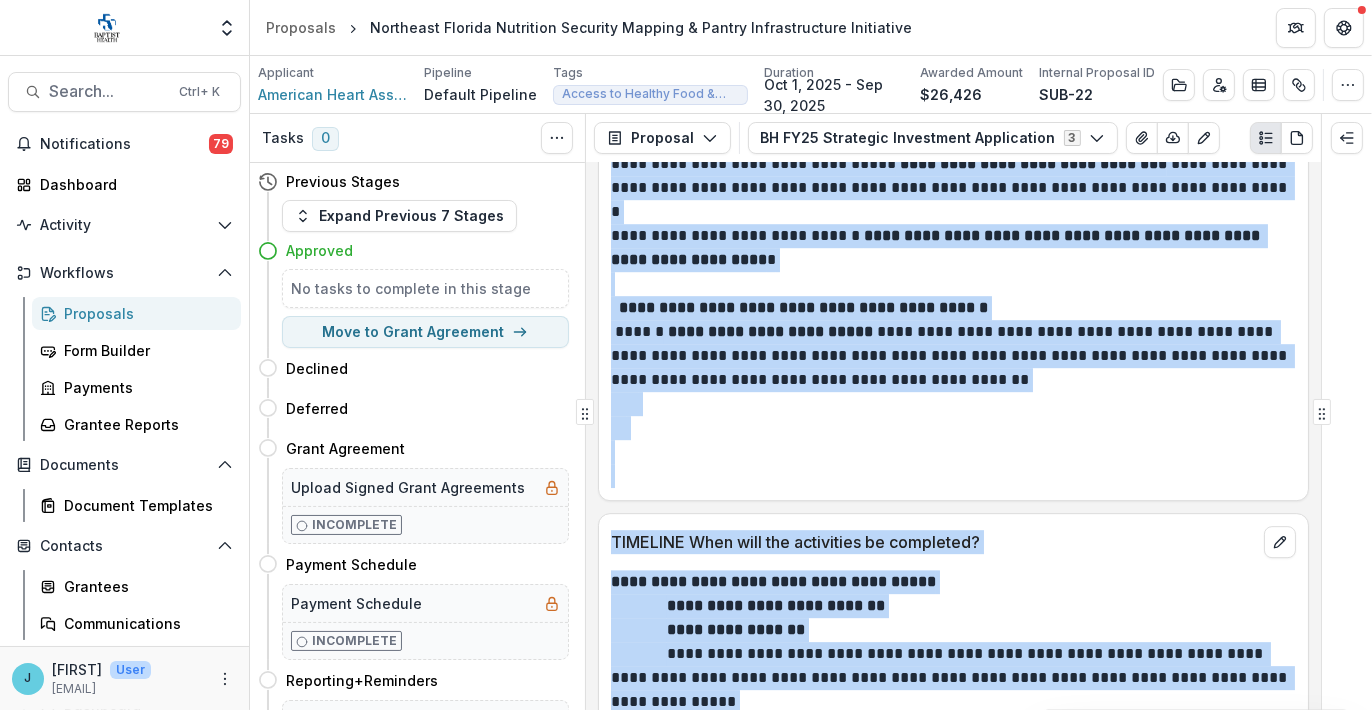 scroll, scrollTop: 7742, scrollLeft: 0, axis: vertical 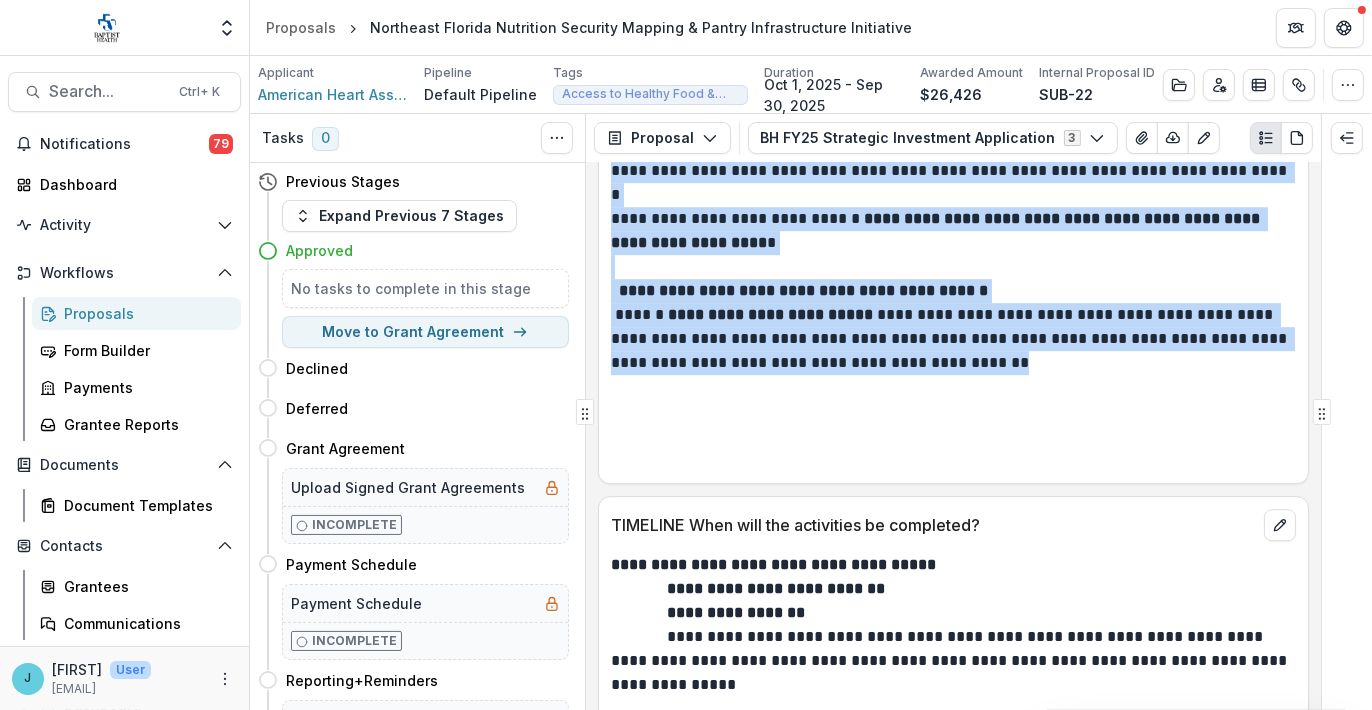 drag, startPoint x: 610, startPoint y: 519, endPoint x: 1066, endPoint y: 313, distance: 500.37186 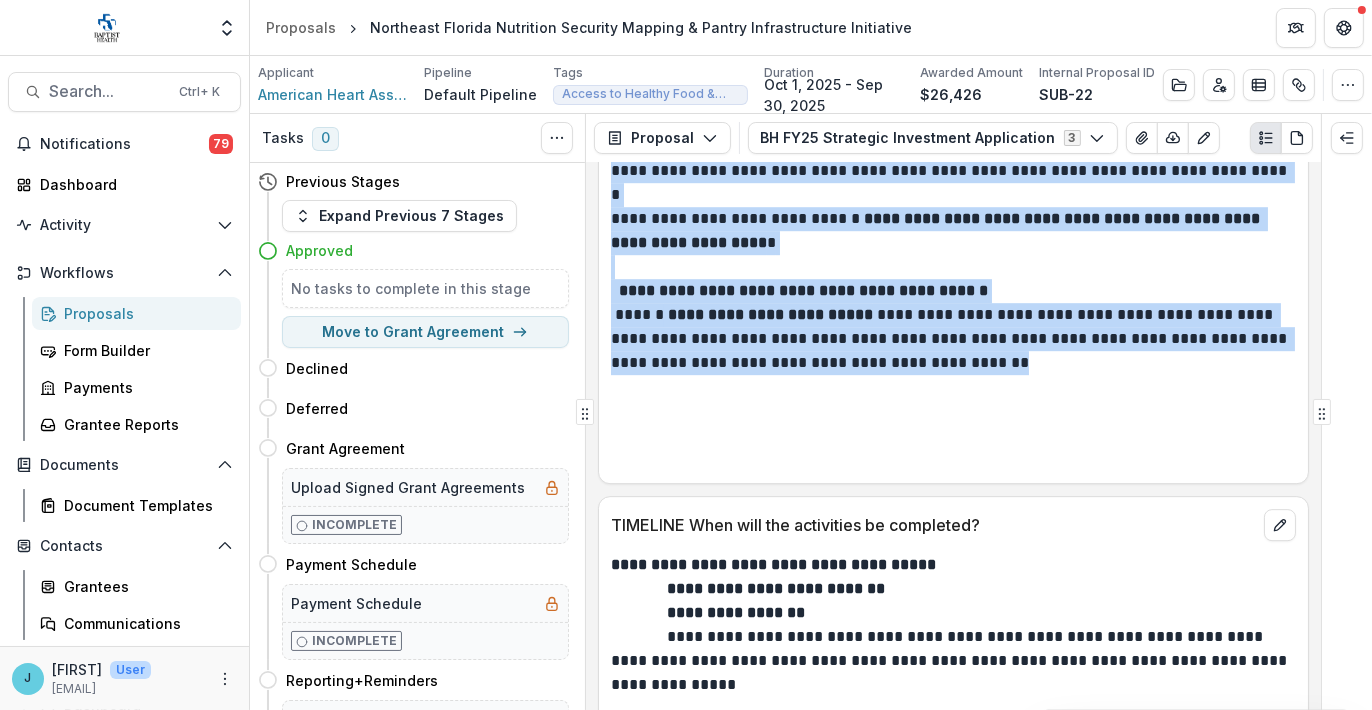 copy on "**********" 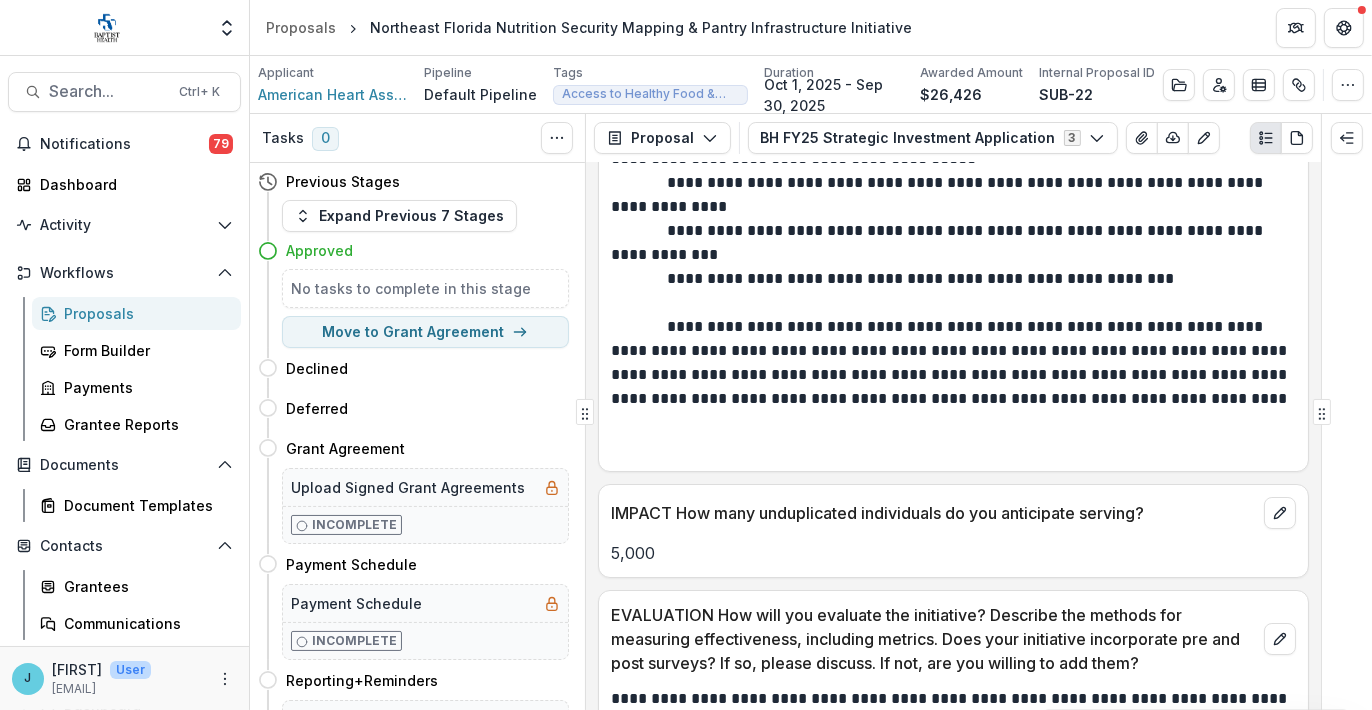 scroll, scrollTop: 9242, scrollLeft: 0, axis: vertical 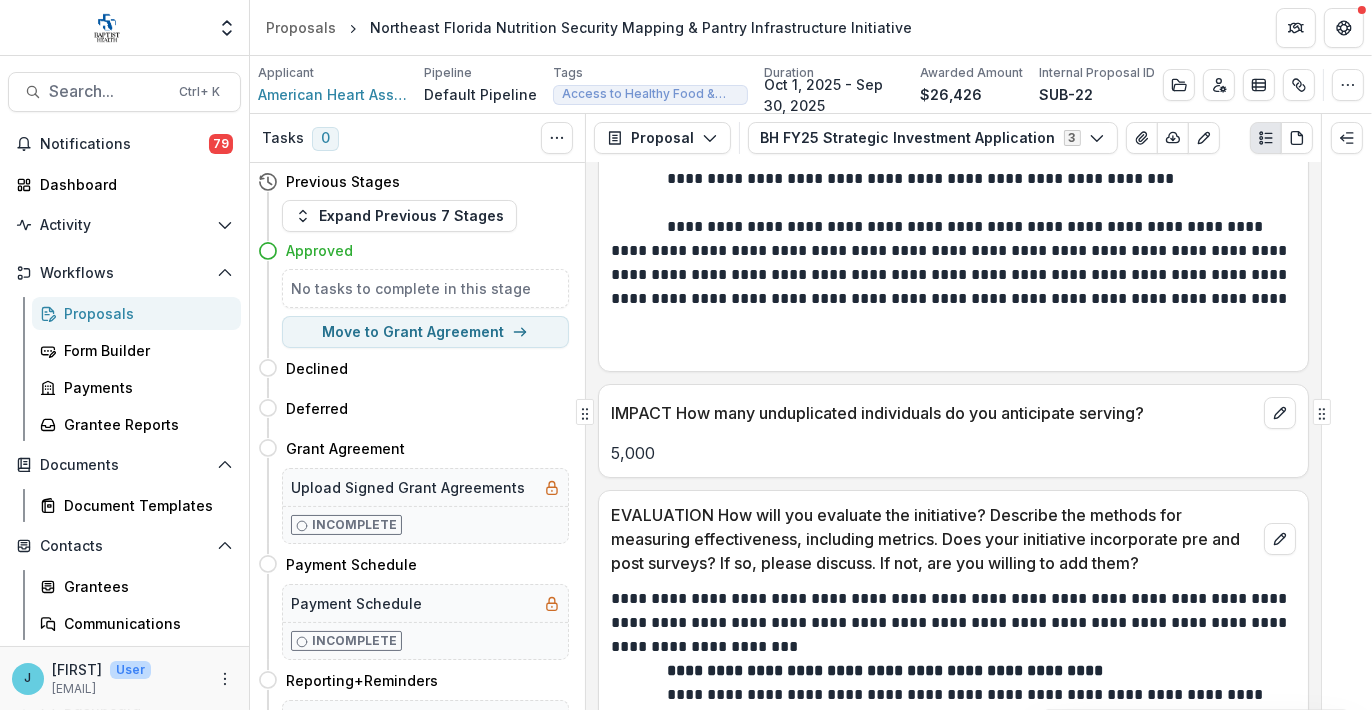 click on "5,000" at bounding box center (953, 453) 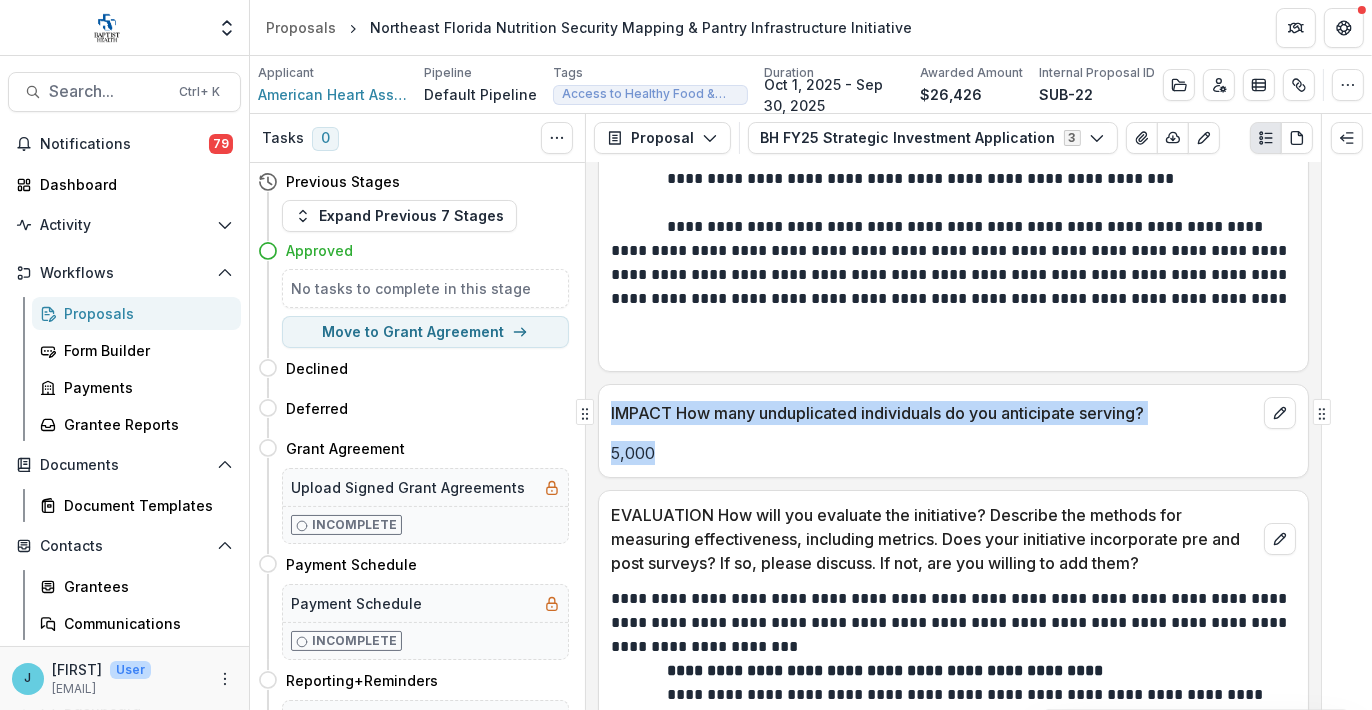 drag, startPoint x: 610, startPoint y: 362, endPoint x: 674, endPoint y: 411, distance: 80.60397 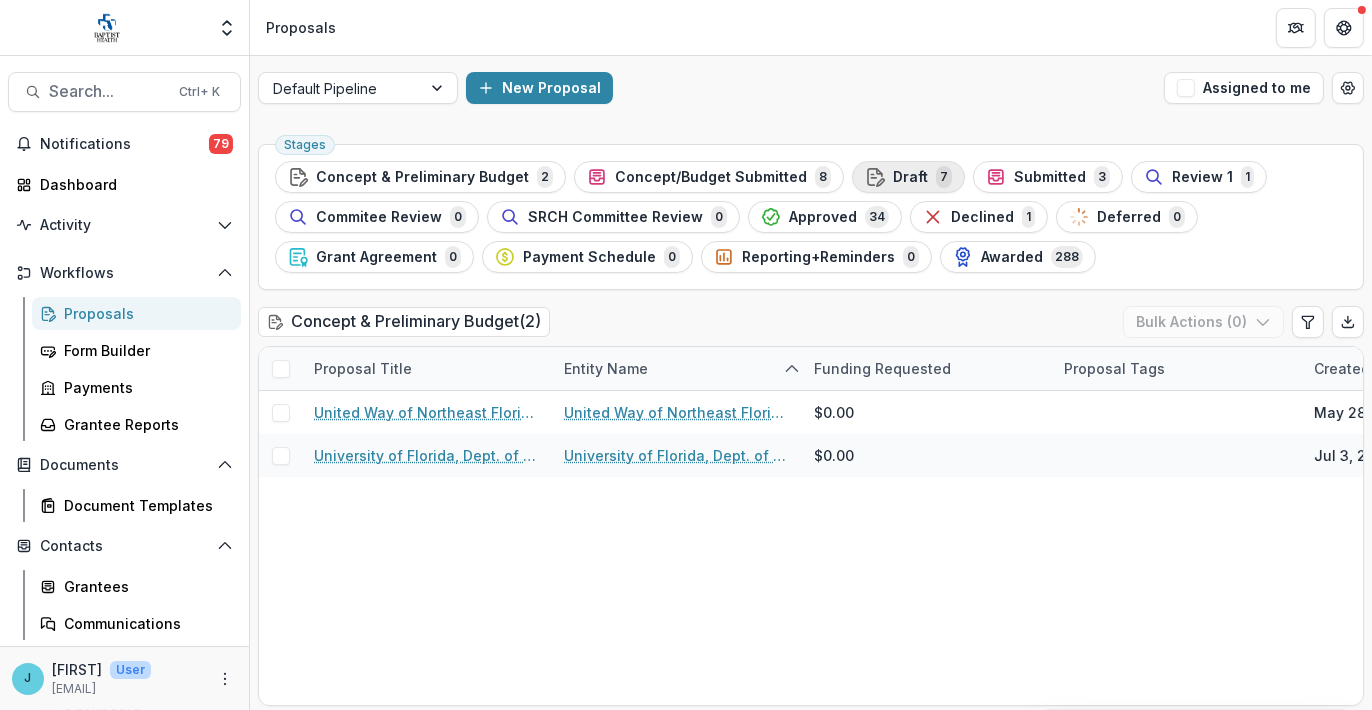 click on "Draft" at bounding box center (910, 177) 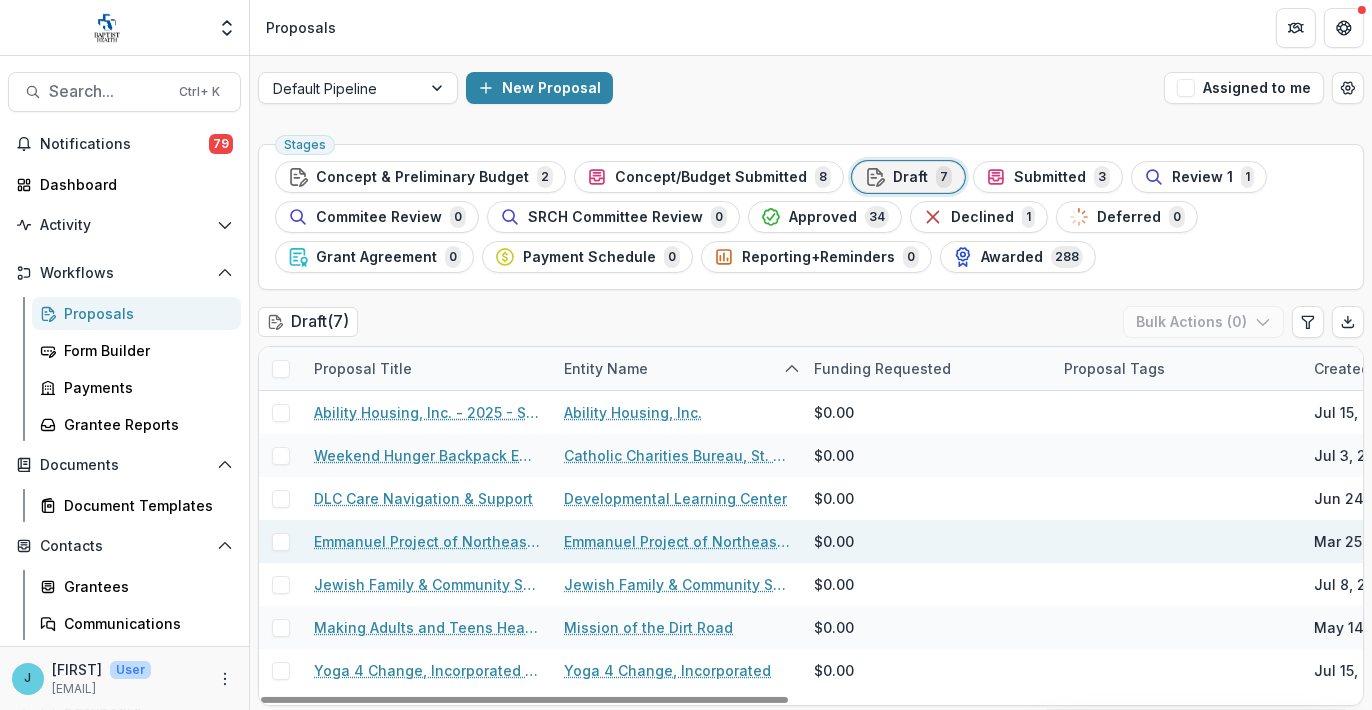 scroll, scrollTop: 2, scrollLeft: 0, axis: vertical 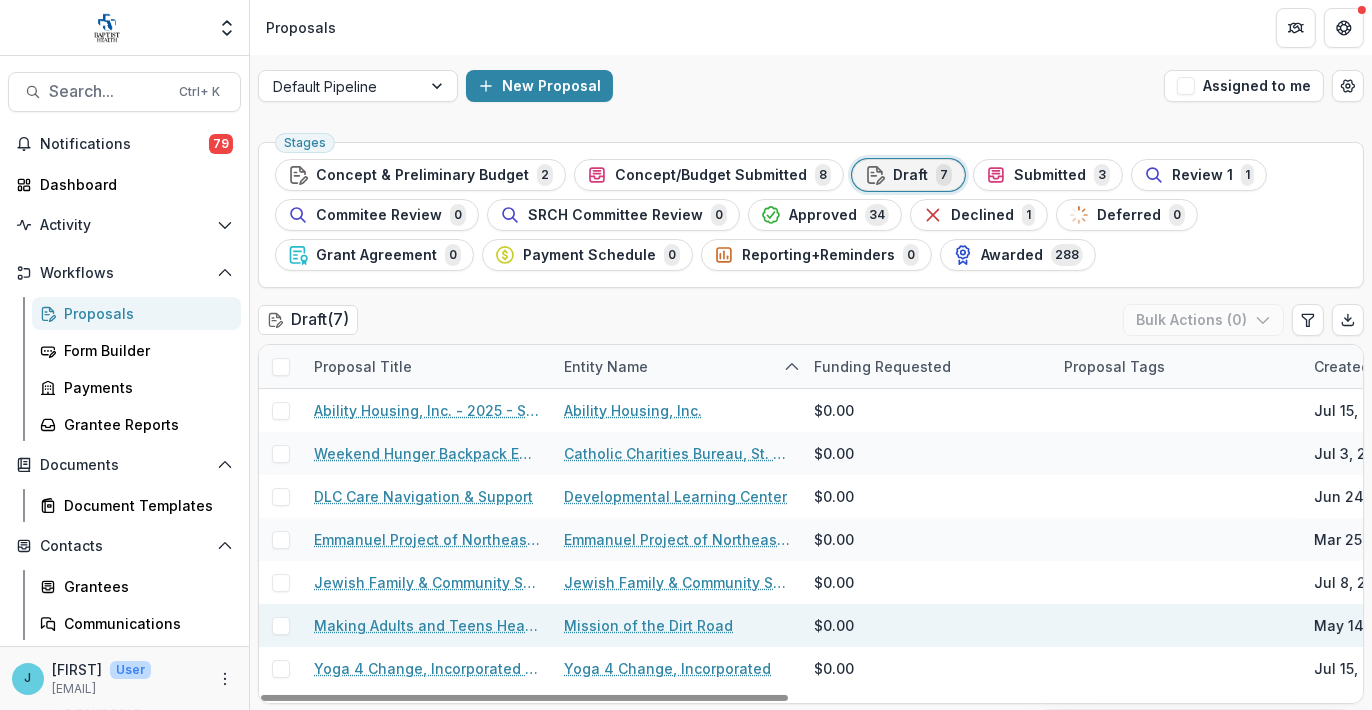 click on "Making Adults and Teens Healthy" at bounding box center [427, 625] 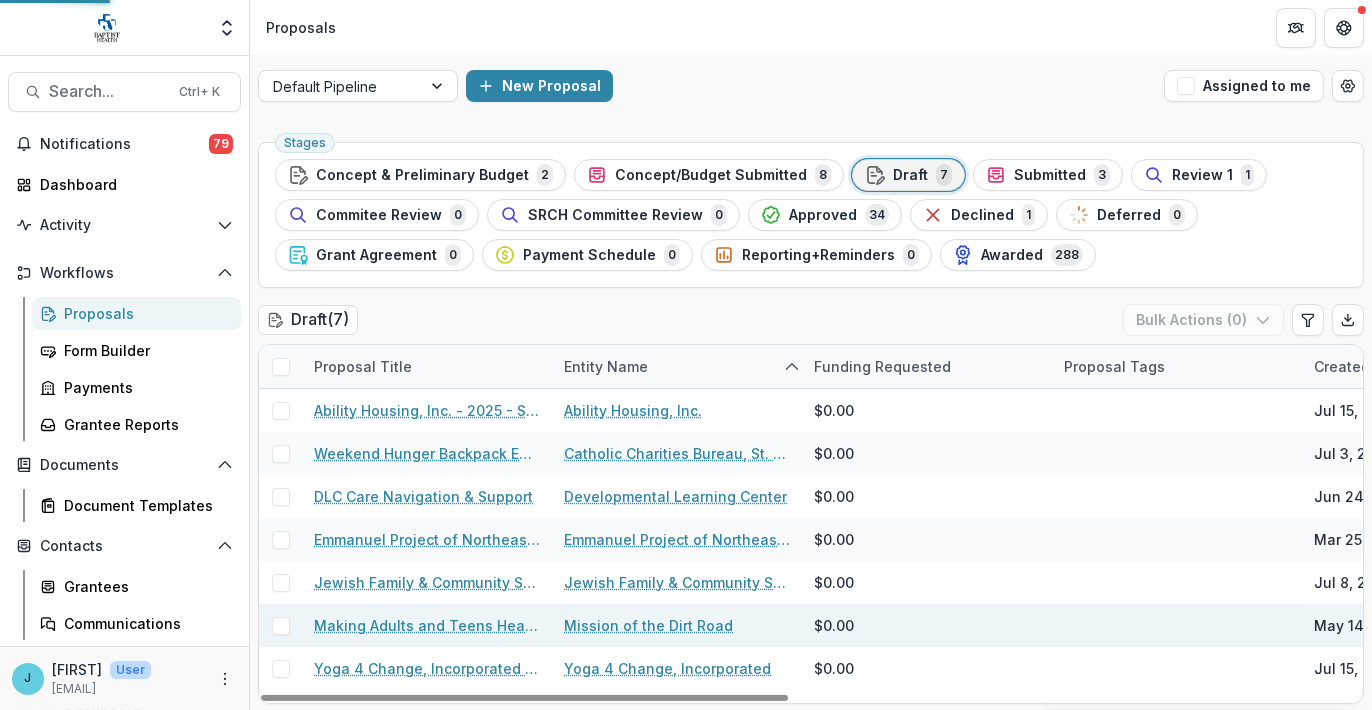 scroll, scrollTop: 0, scrollLeft: 0, axis: both 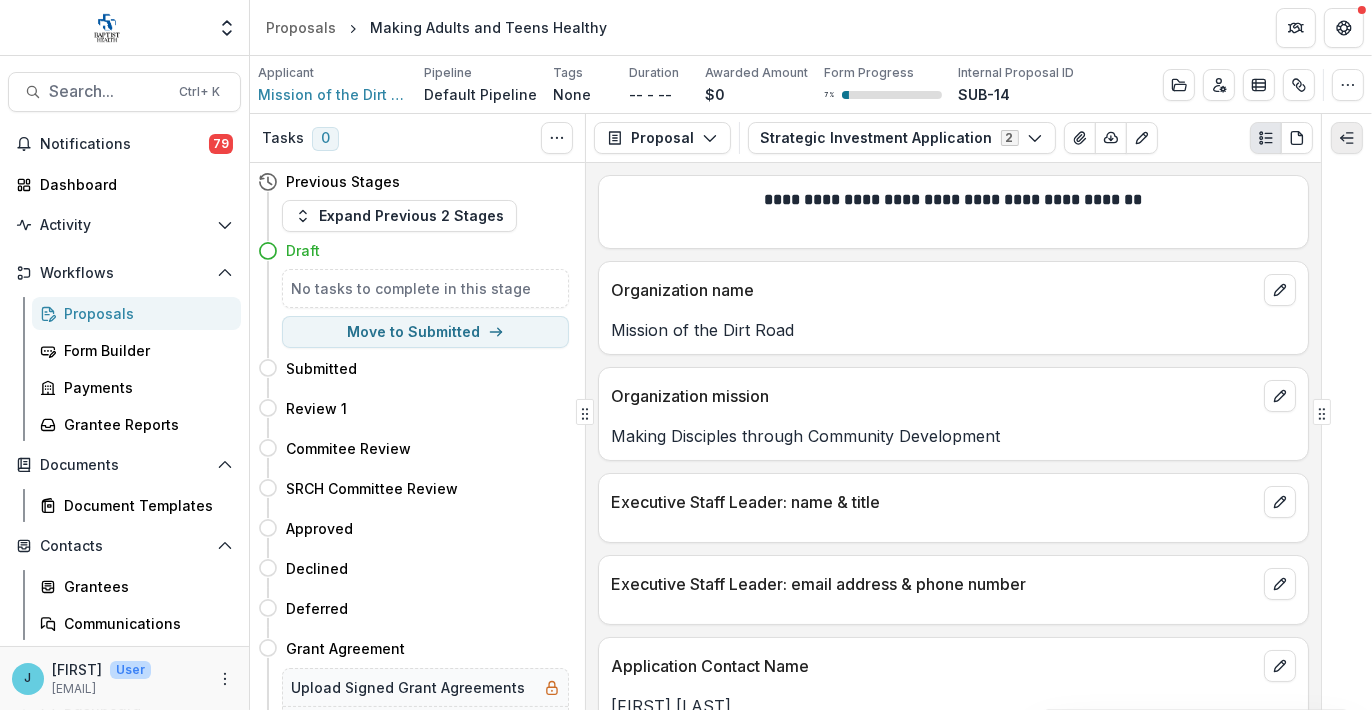 click 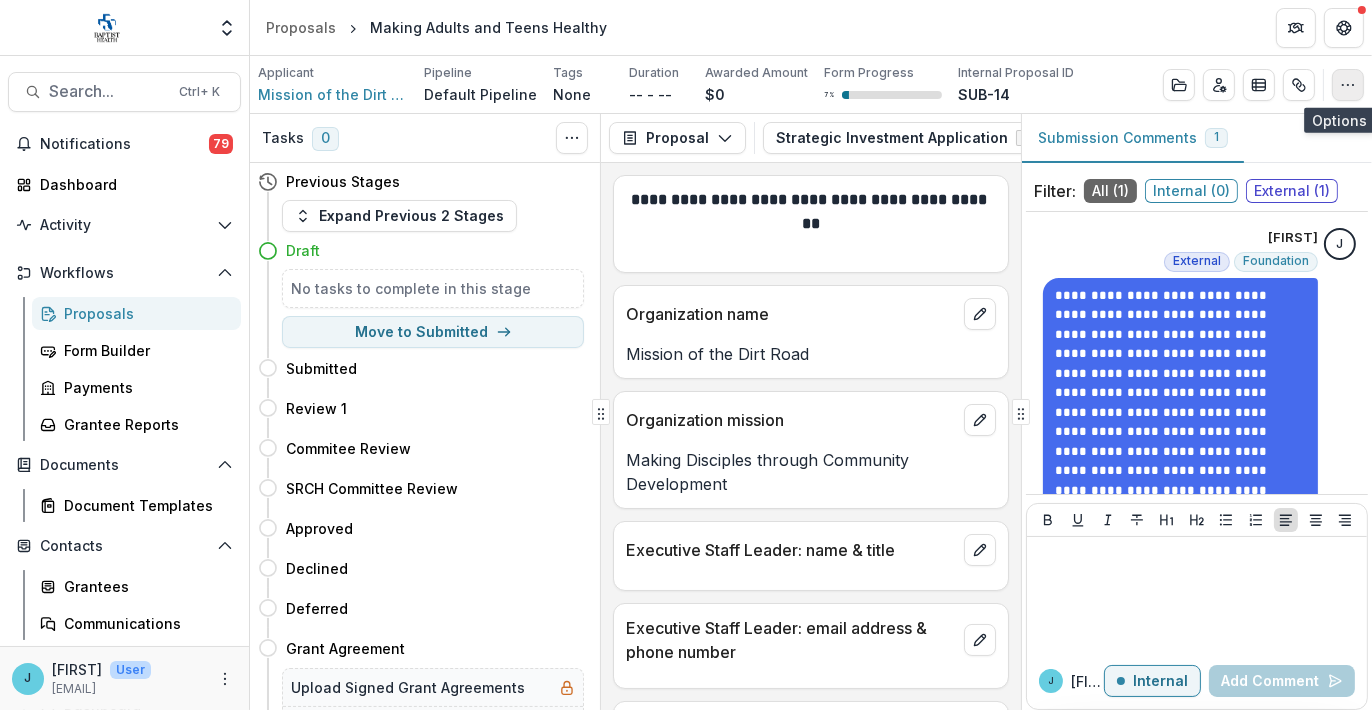 click 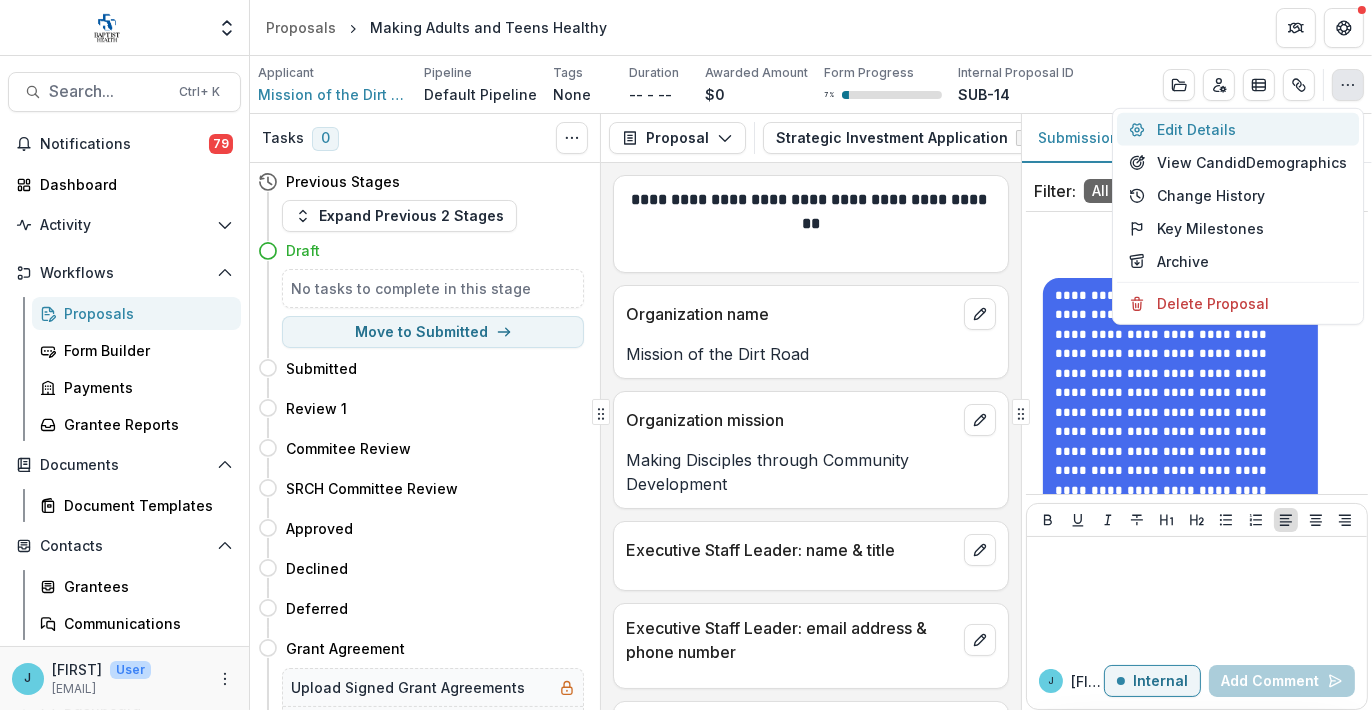 click on "Edit Details" at bounding box center (1238, 129) 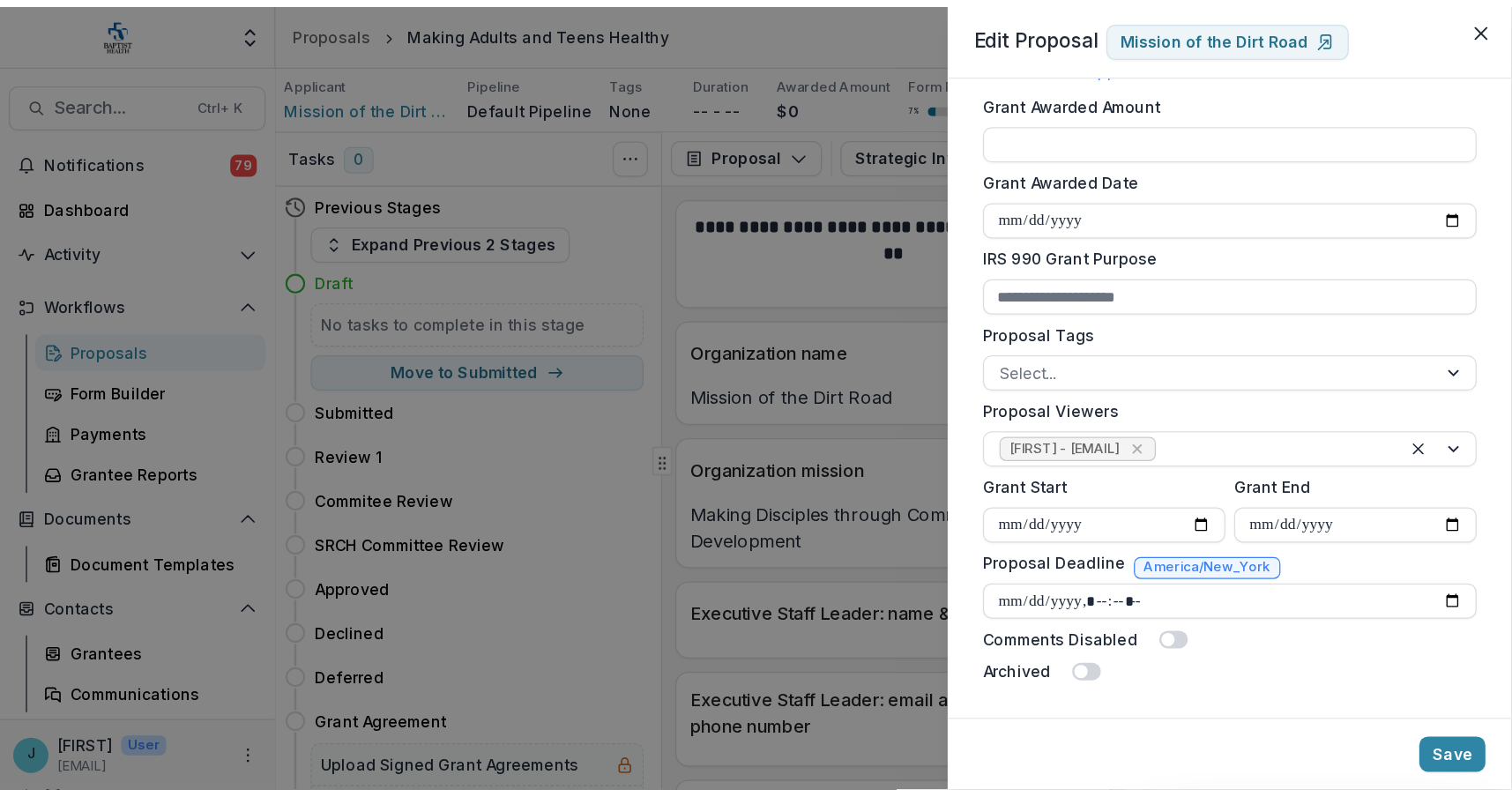 scroll, scrollTop: 557, scrollLeft: 0, axis: vertical 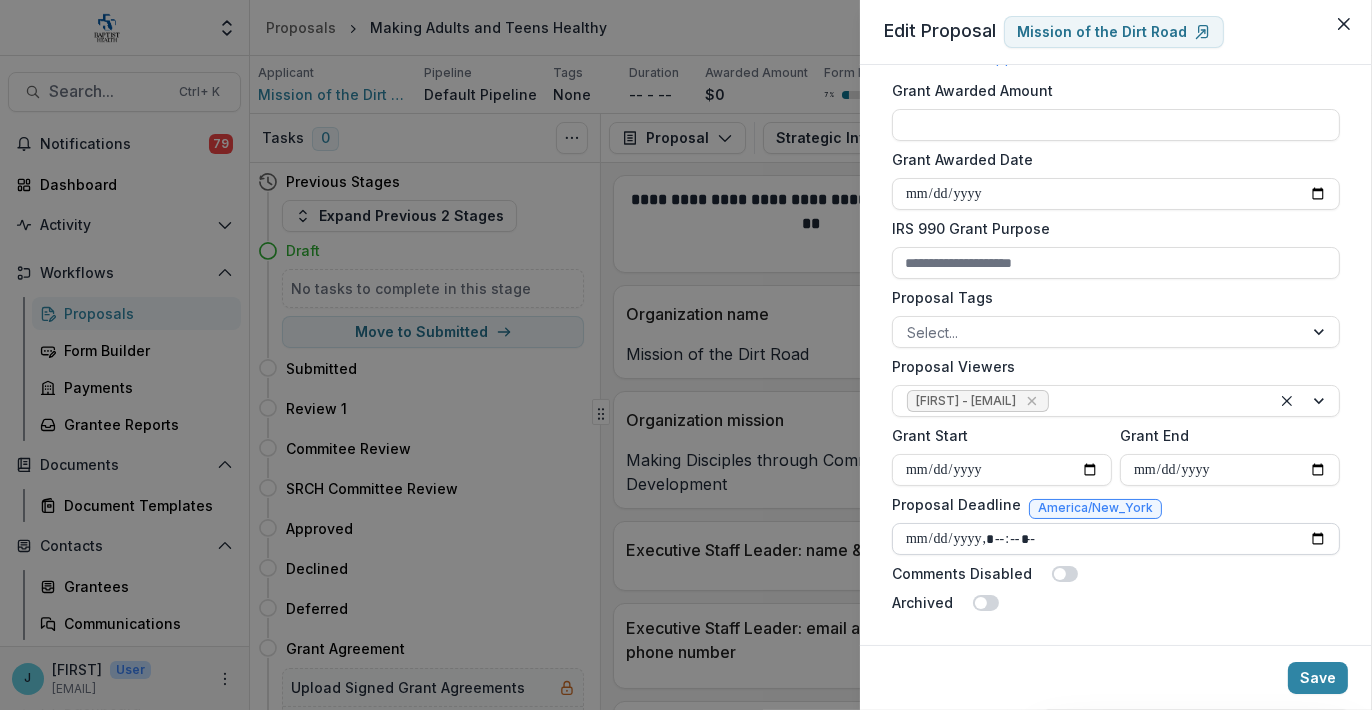 drag, startPoint x: 1077, startPoint y: 539, endPoint x: 900, endPoint y: 546, distance: 177.13837 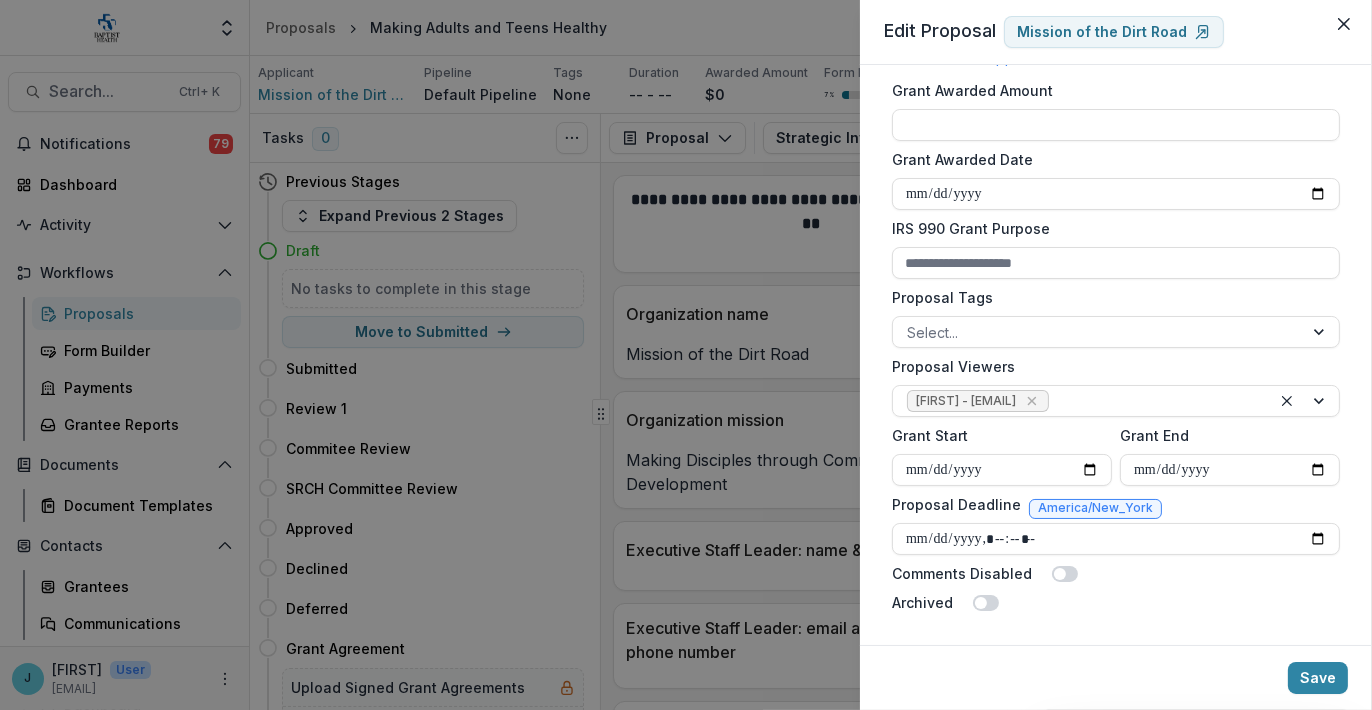 type on "**********" 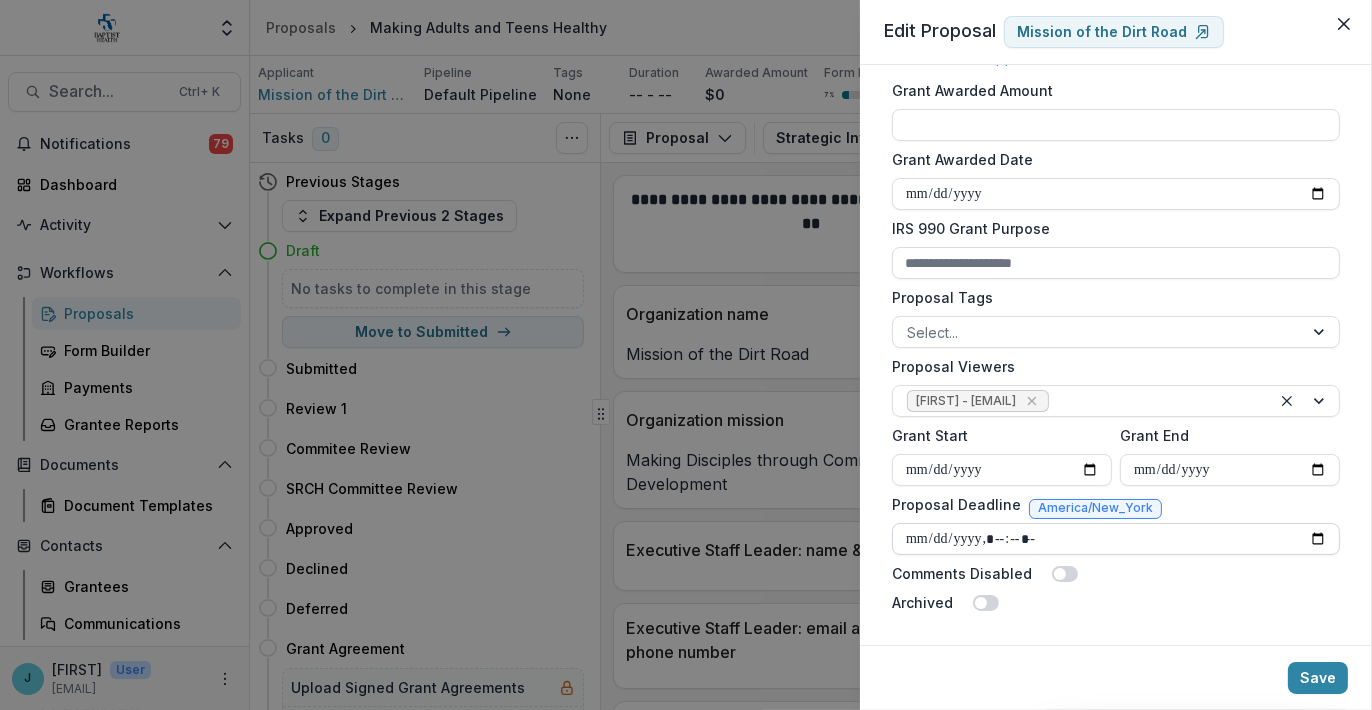 click on "Proposal Deadline" at bounding box center [1116, 539] 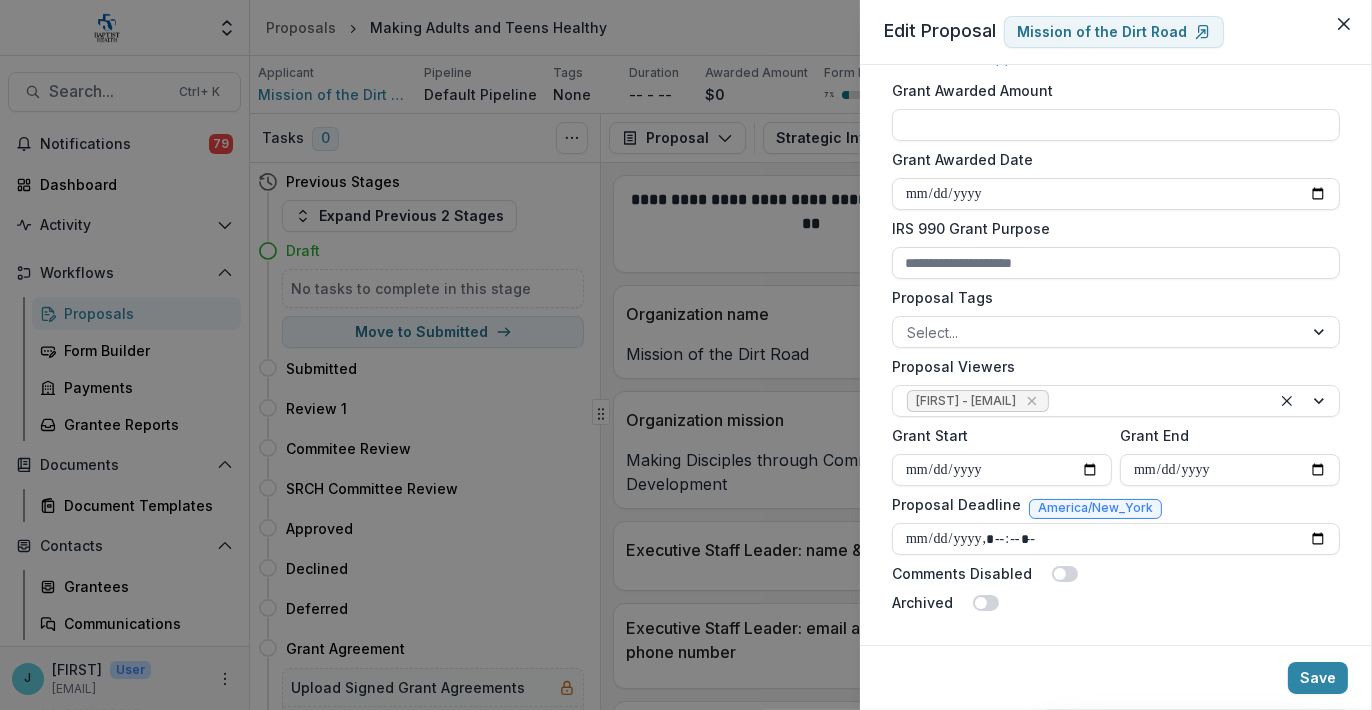 type on "**********" 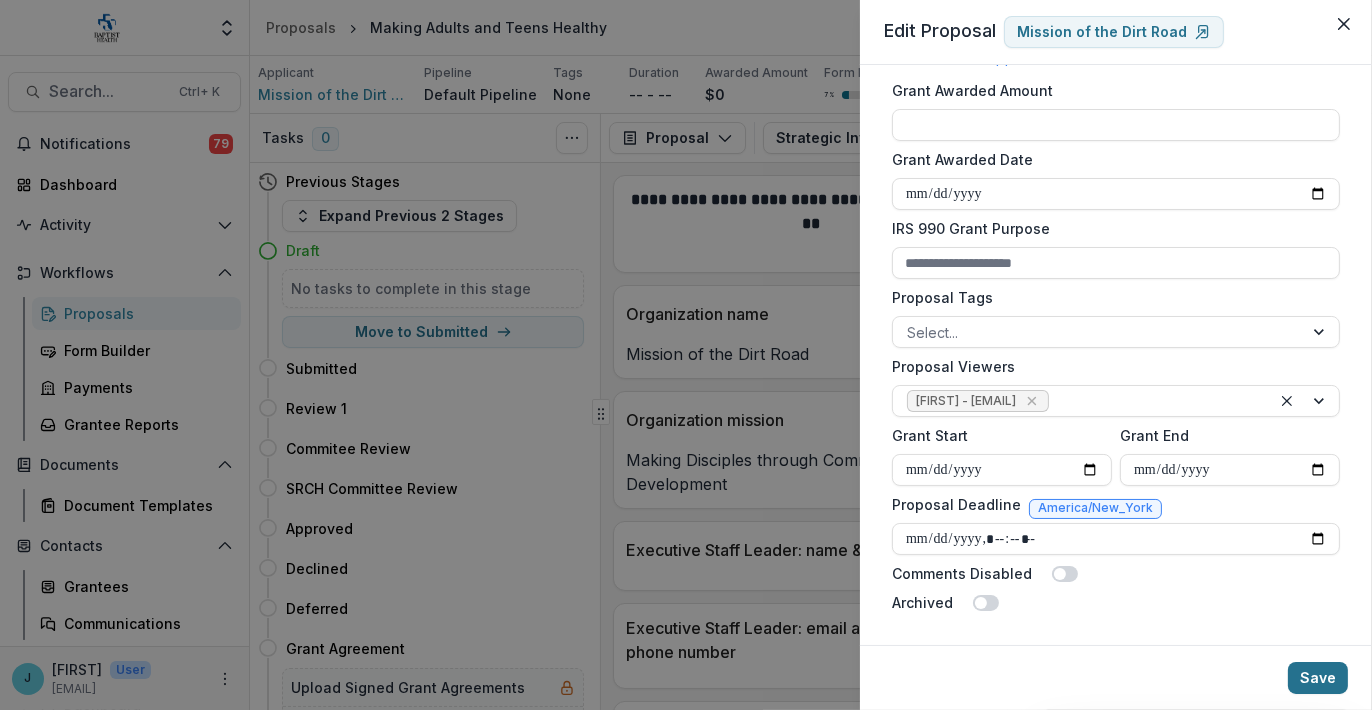 click on "Save" at bounding box center [1318, 678] 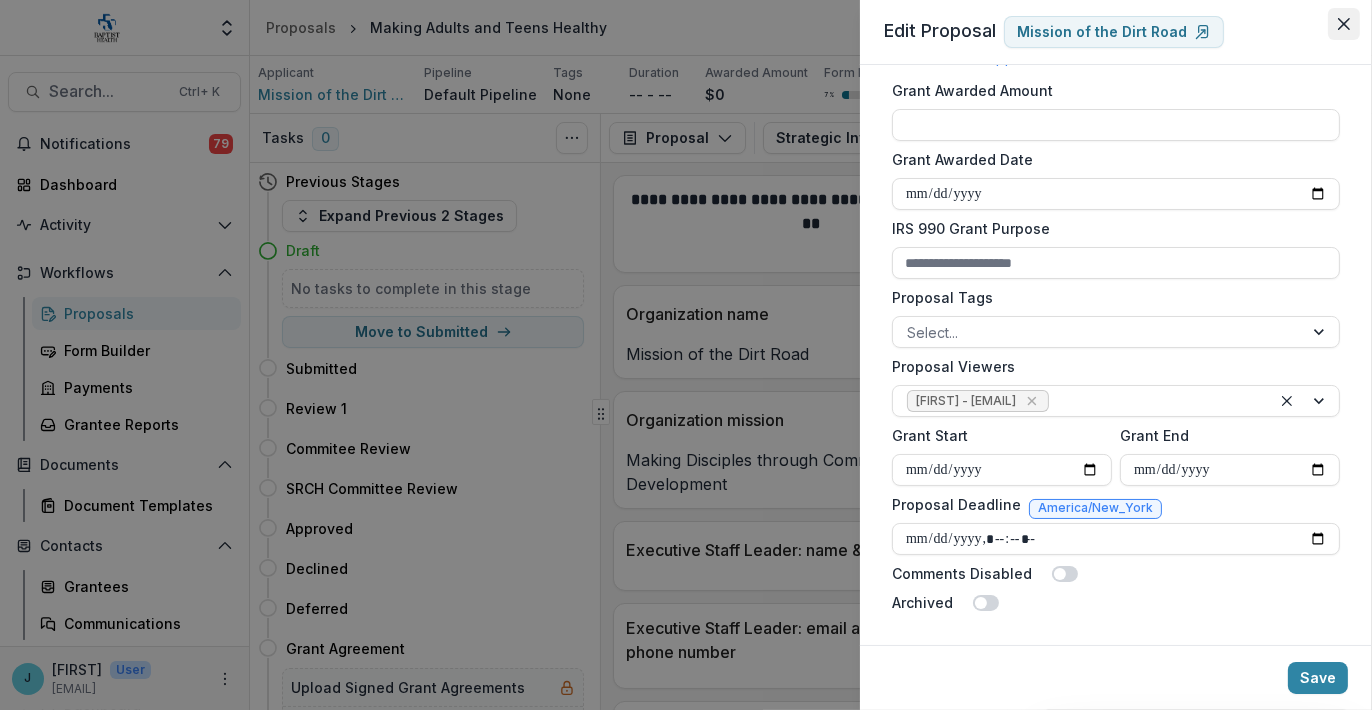 click 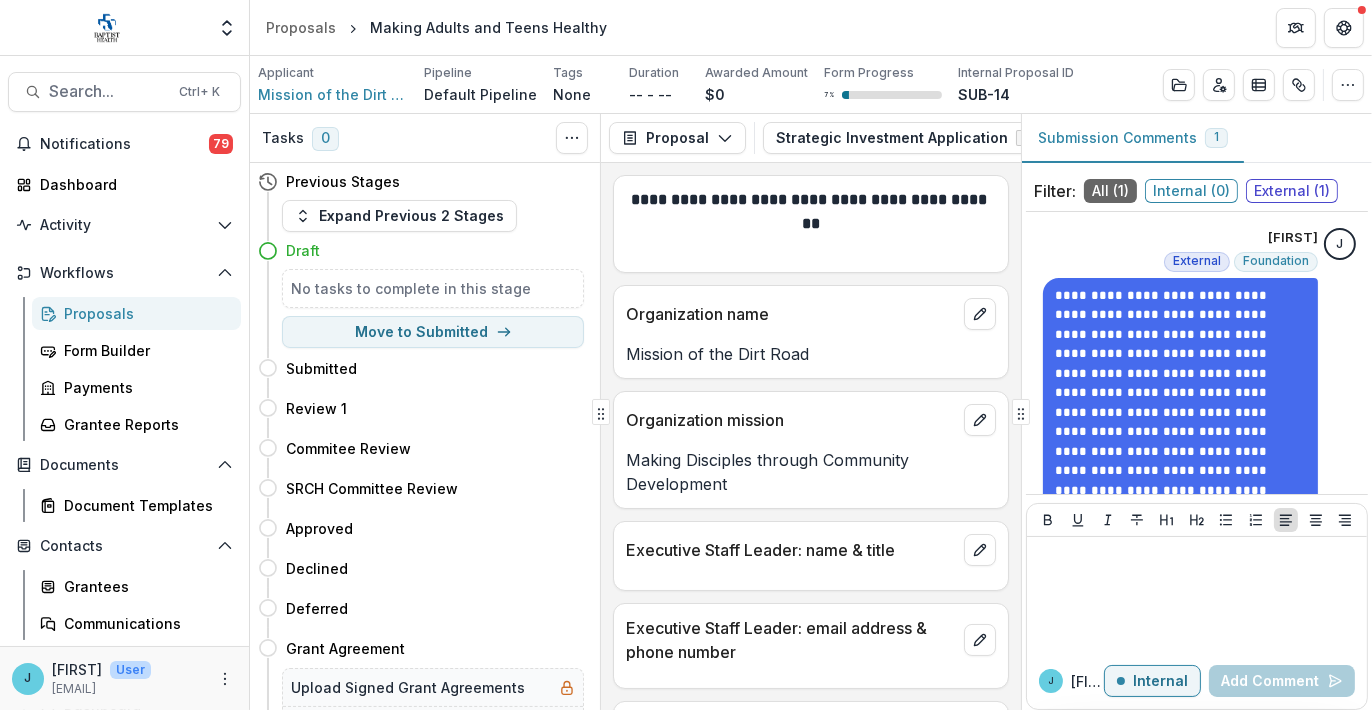 click on "Proposals" at bounding box center (144, 313) 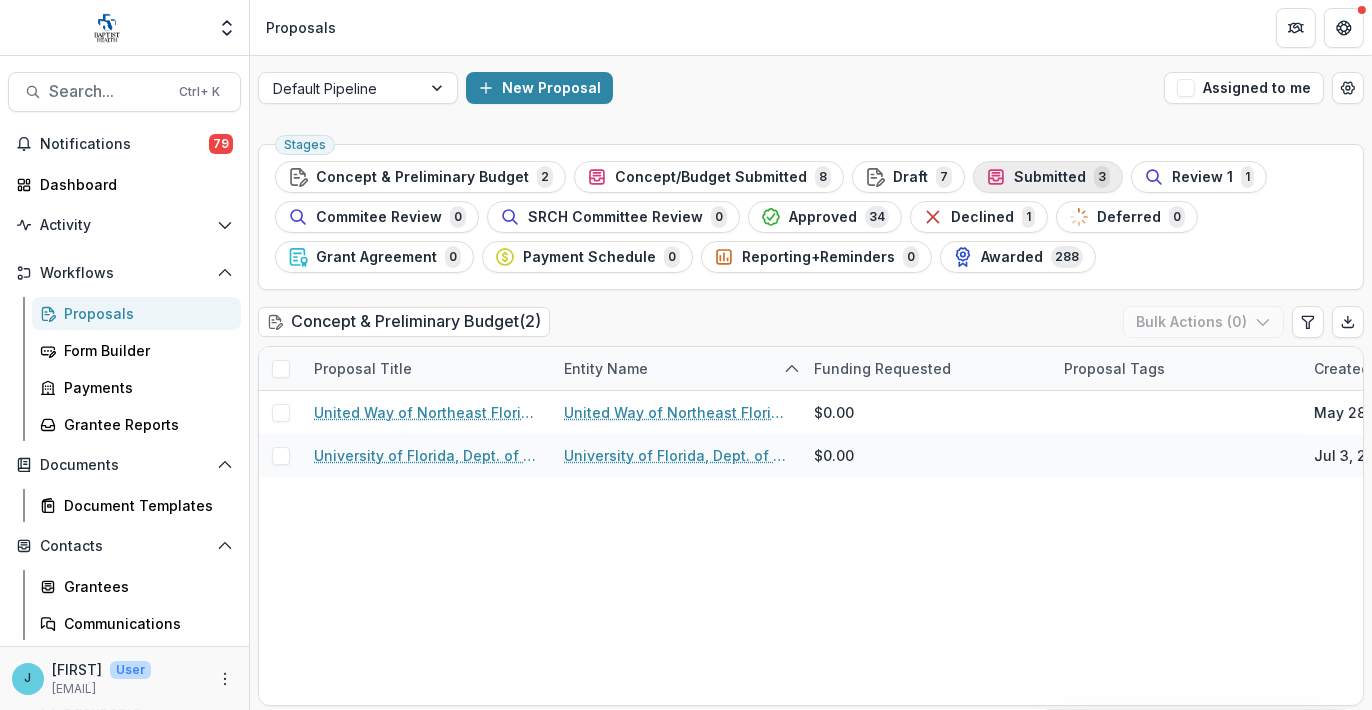 click on "Submitted" at bounding box center [1050, 177] 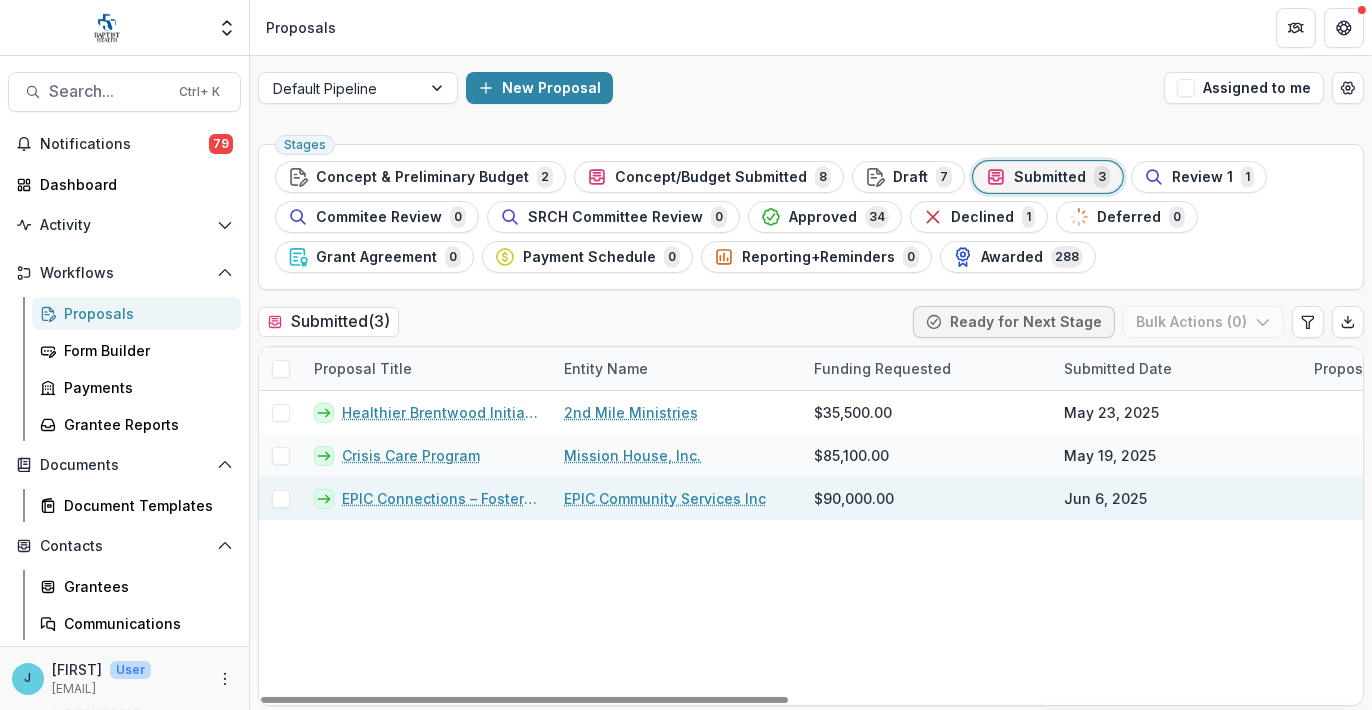 click on "EPIC Connections – Fostering community and behavioral health linkages" at bounding box center [441, 498] 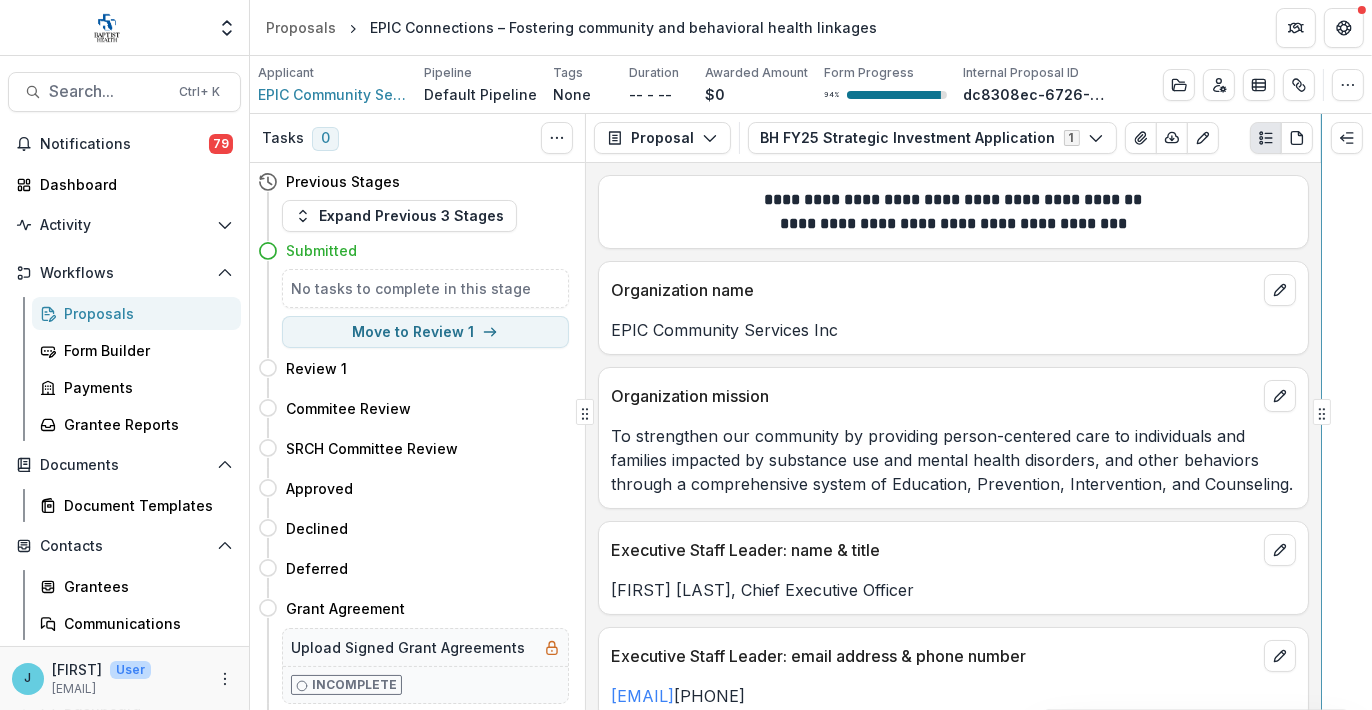 click on "**********" at bounding box center (811, 412) 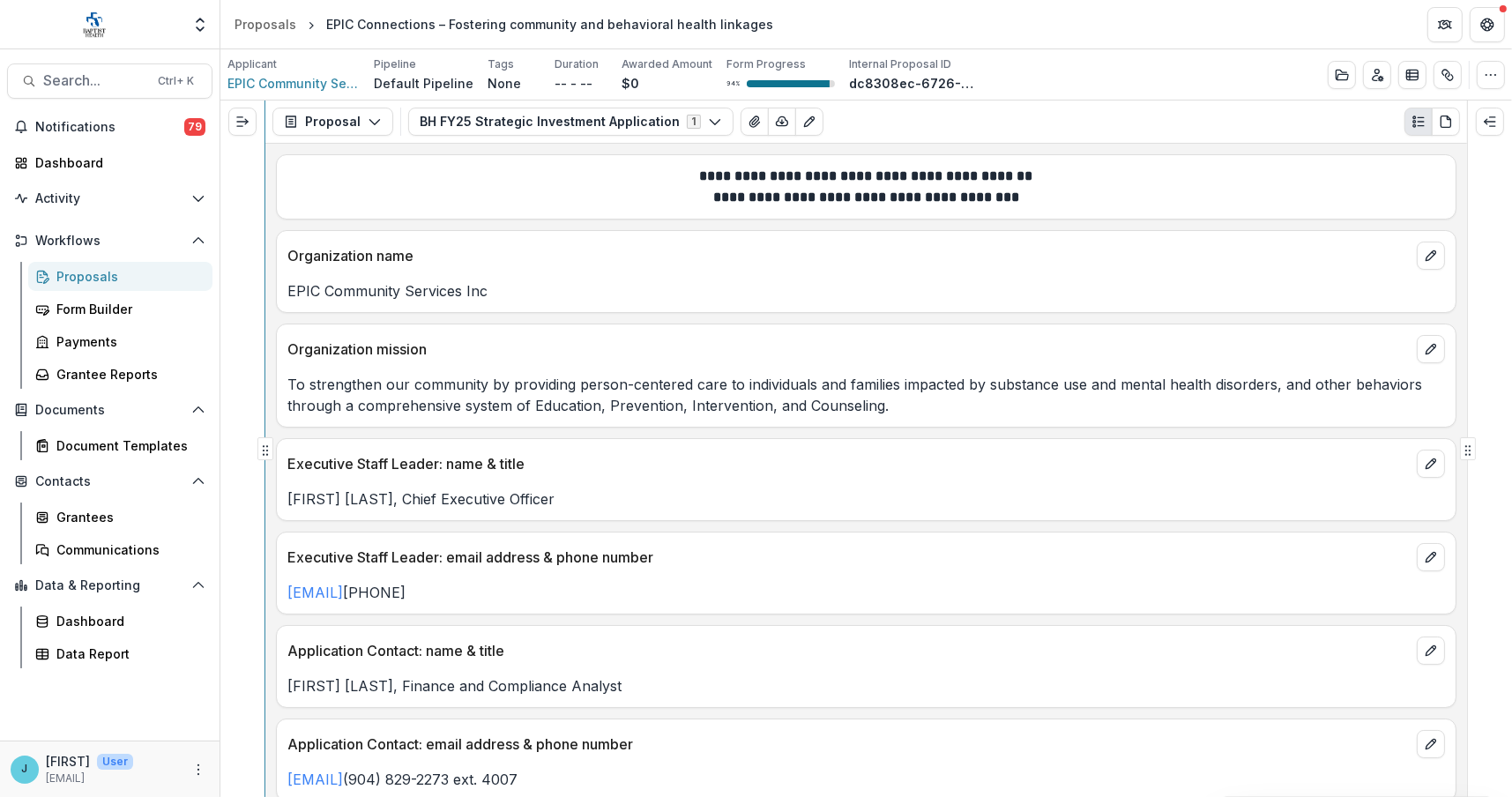 click on "**********" at bounding box center (756, 423) 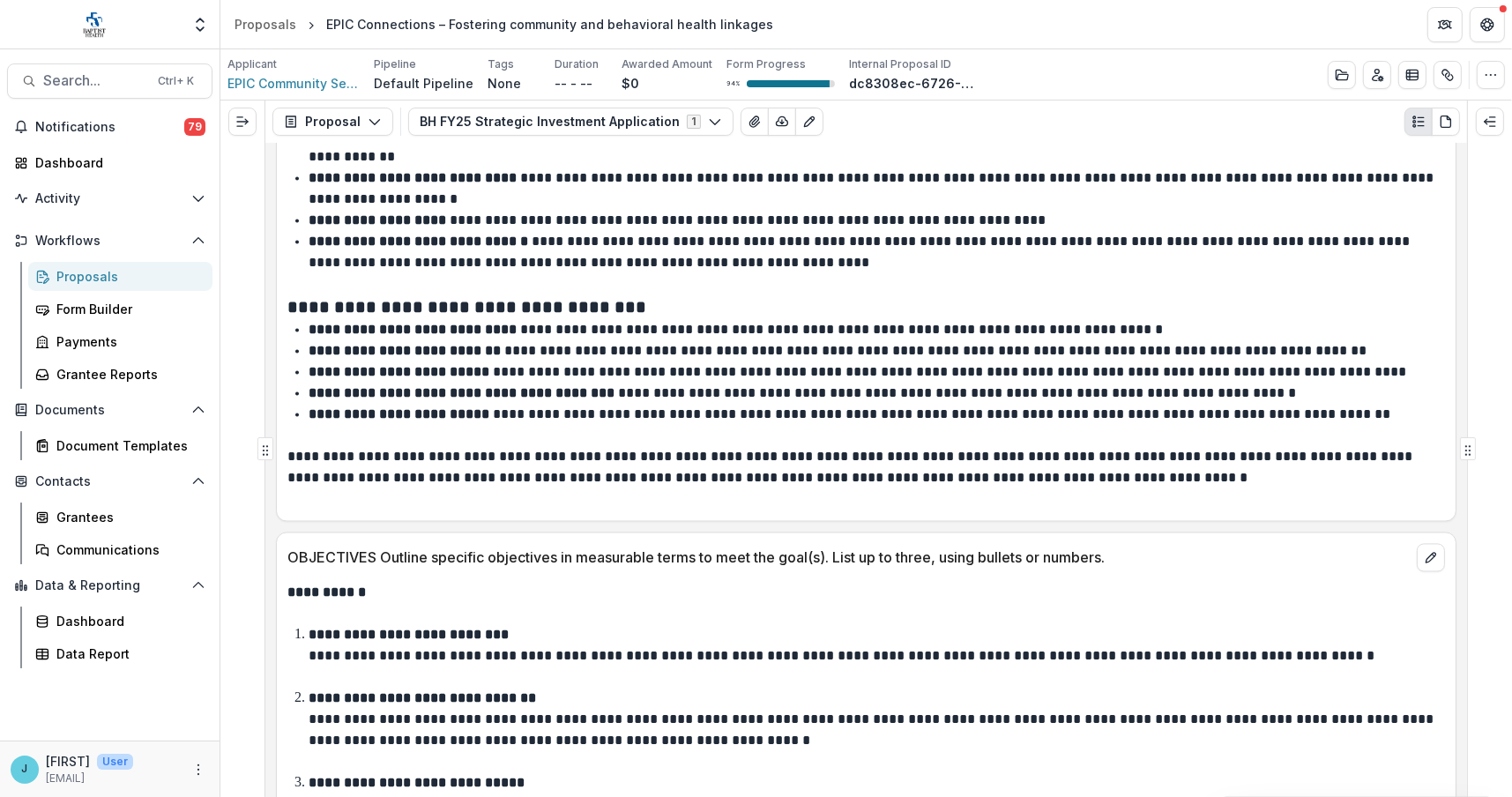 scroll, scrollTop: 4496, scrollLeft: 0, axis: vertical 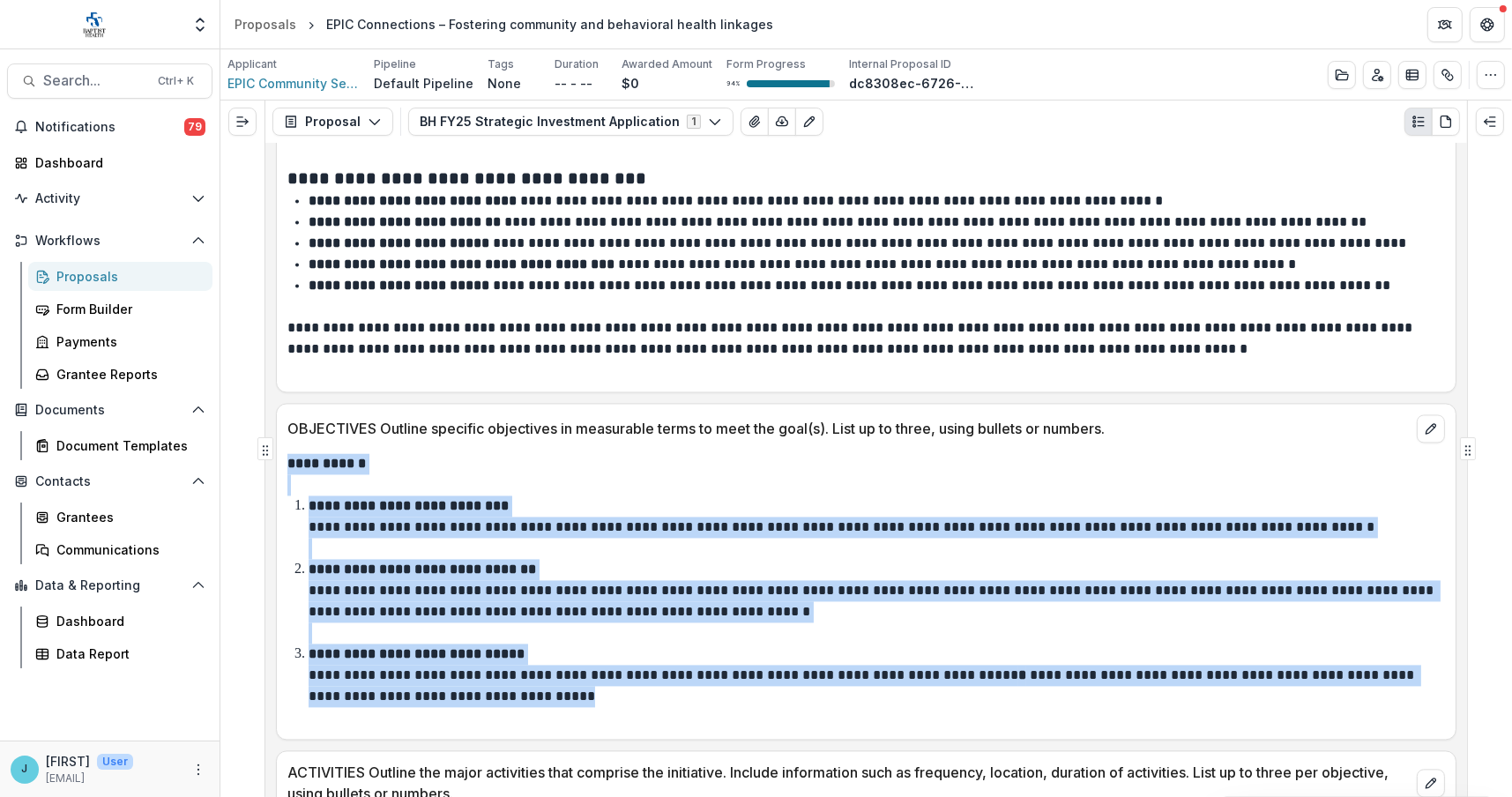 drag, startPoint x: 544, startPoint y: 682, endPoint x: 290, endPoint y: 459, distance: 338.00148 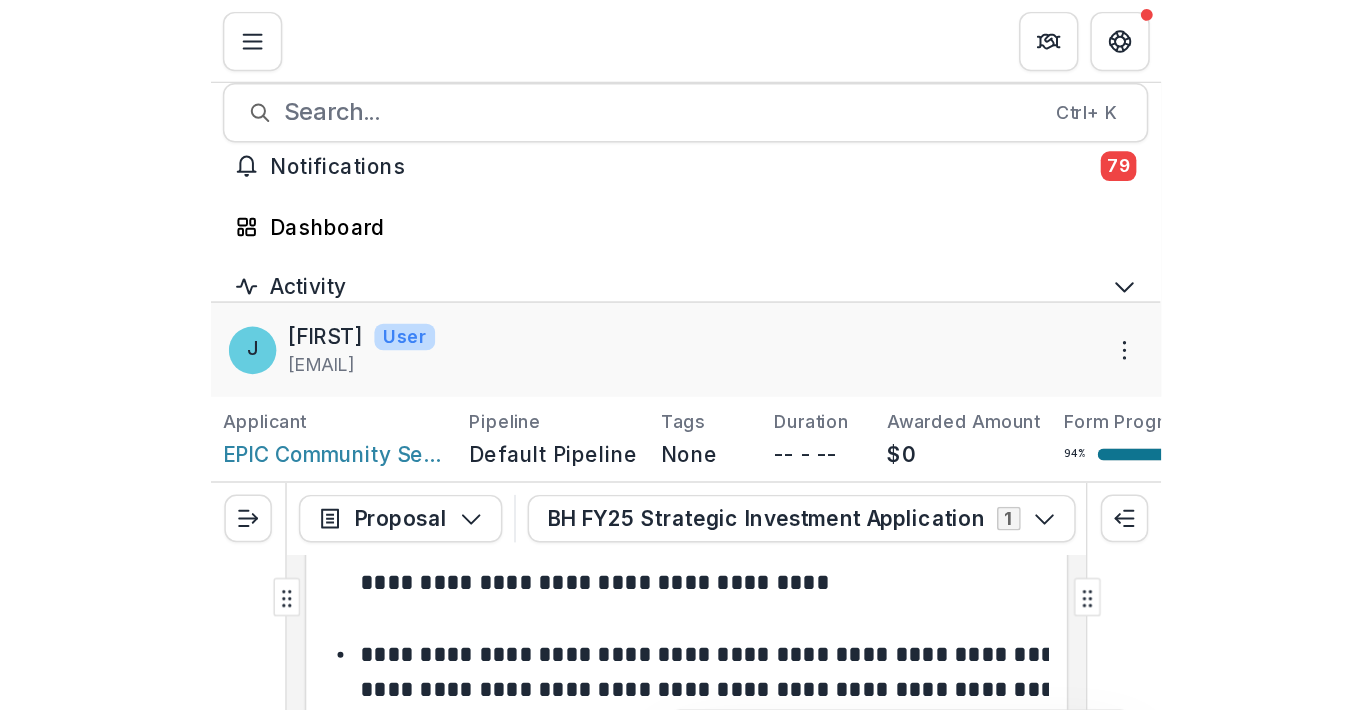 scroll, scrollTop: 6426, scrollLeft: 0, axis: vertical 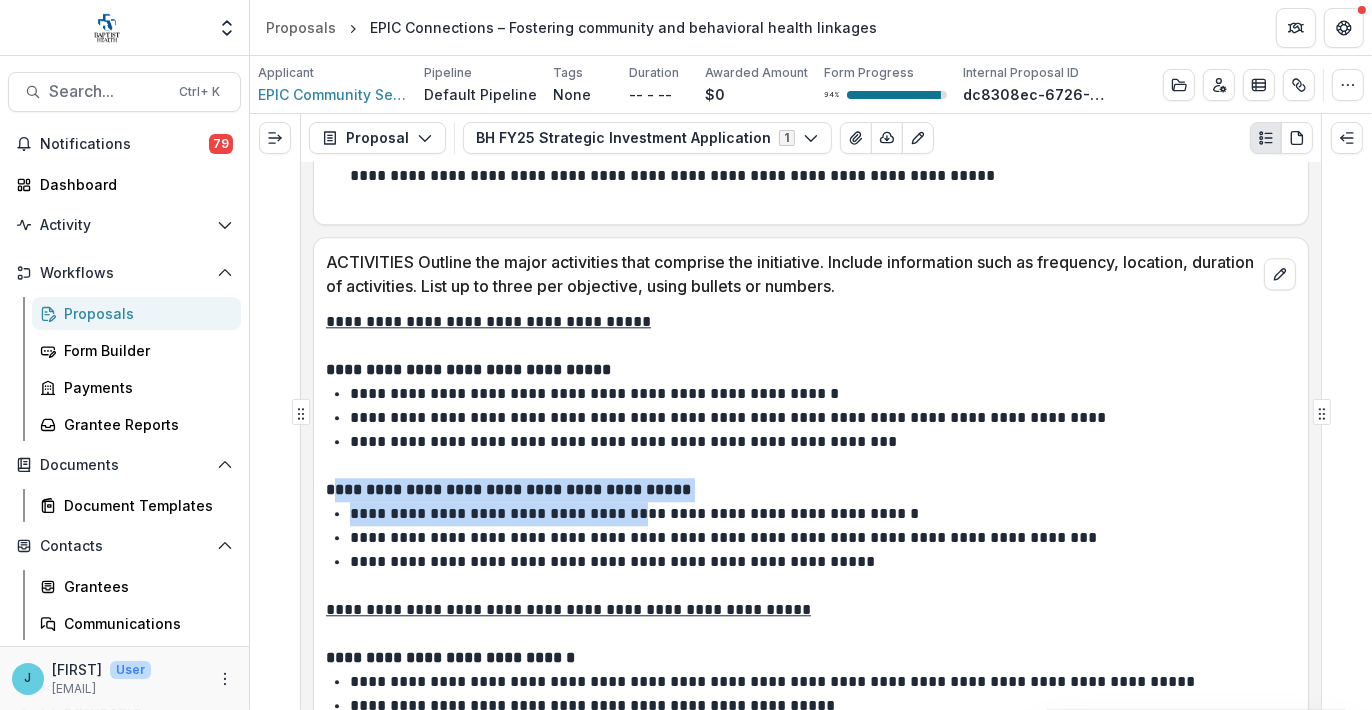 drag, startPoint x: 330, startPoint y: 486, endPoint x: 629, endPoint y: 510, distance: 299.96167 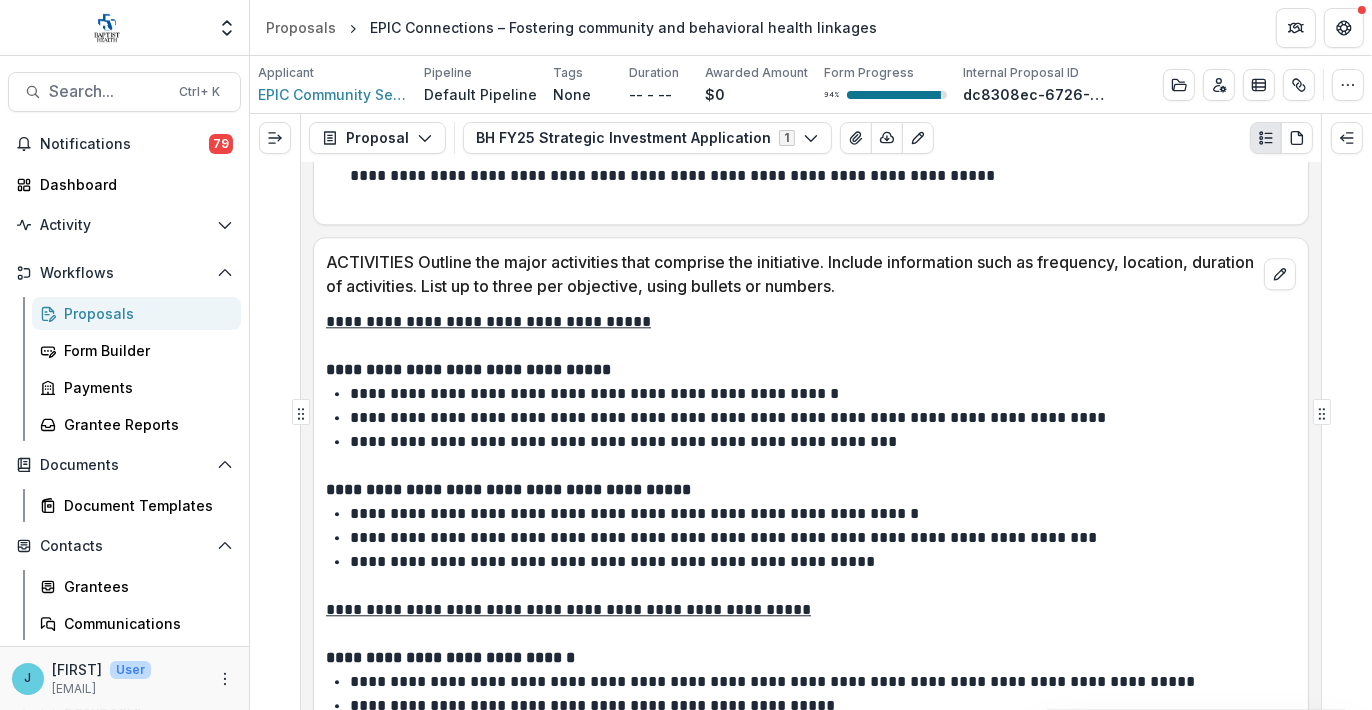 click at bounding box center (823, 466) 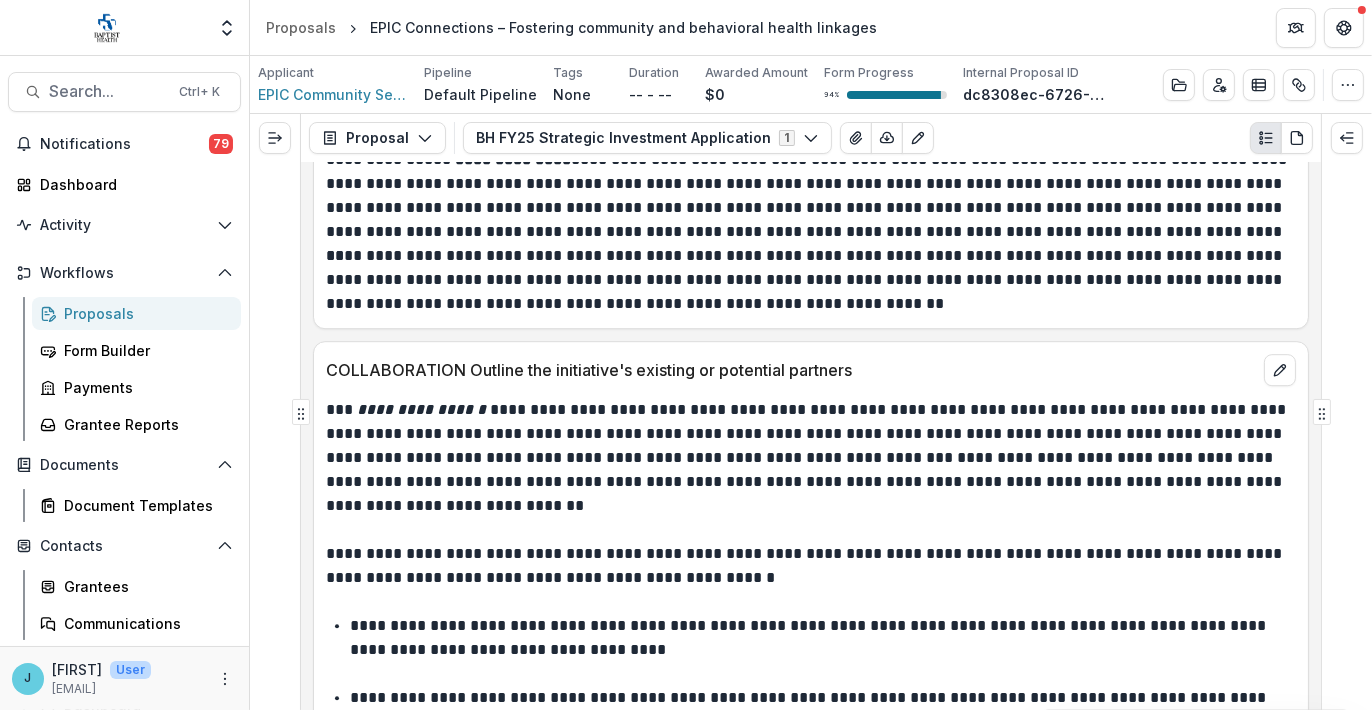 scroll, scrollTop: 7626, scrollLeft: 0, axis: vertical 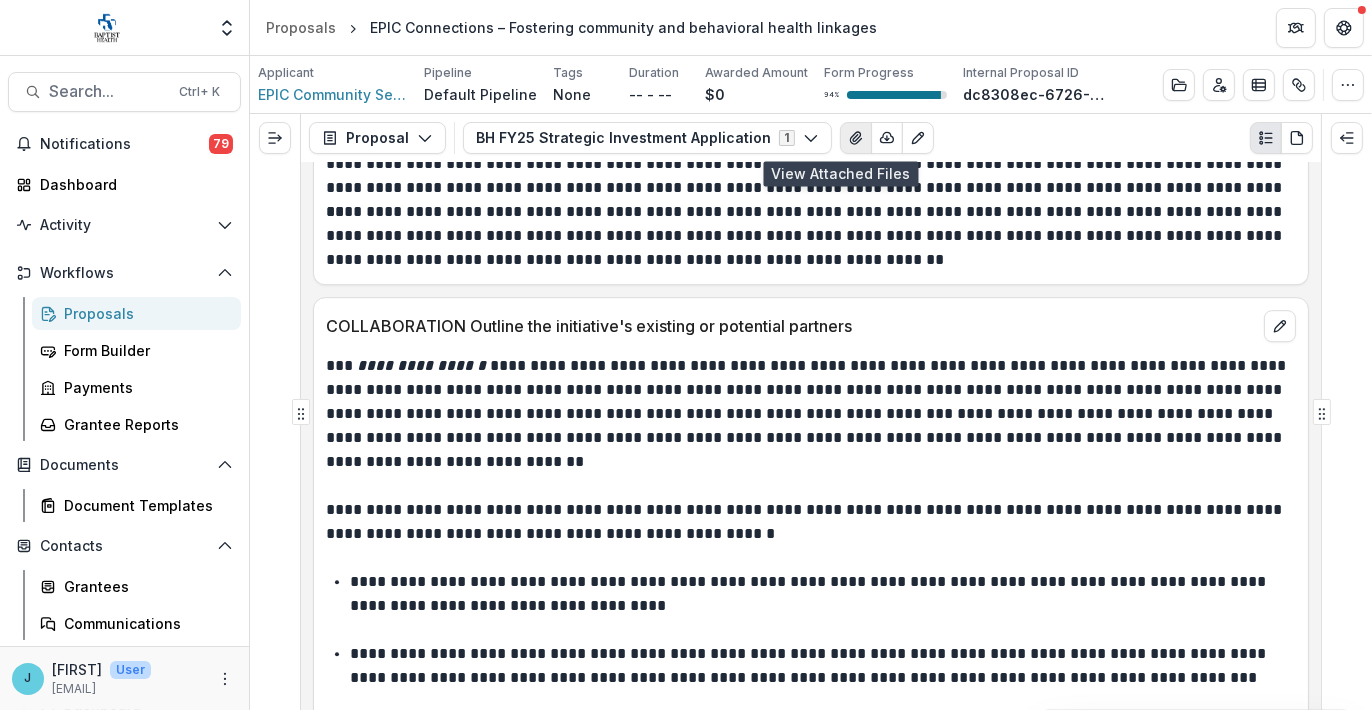 click 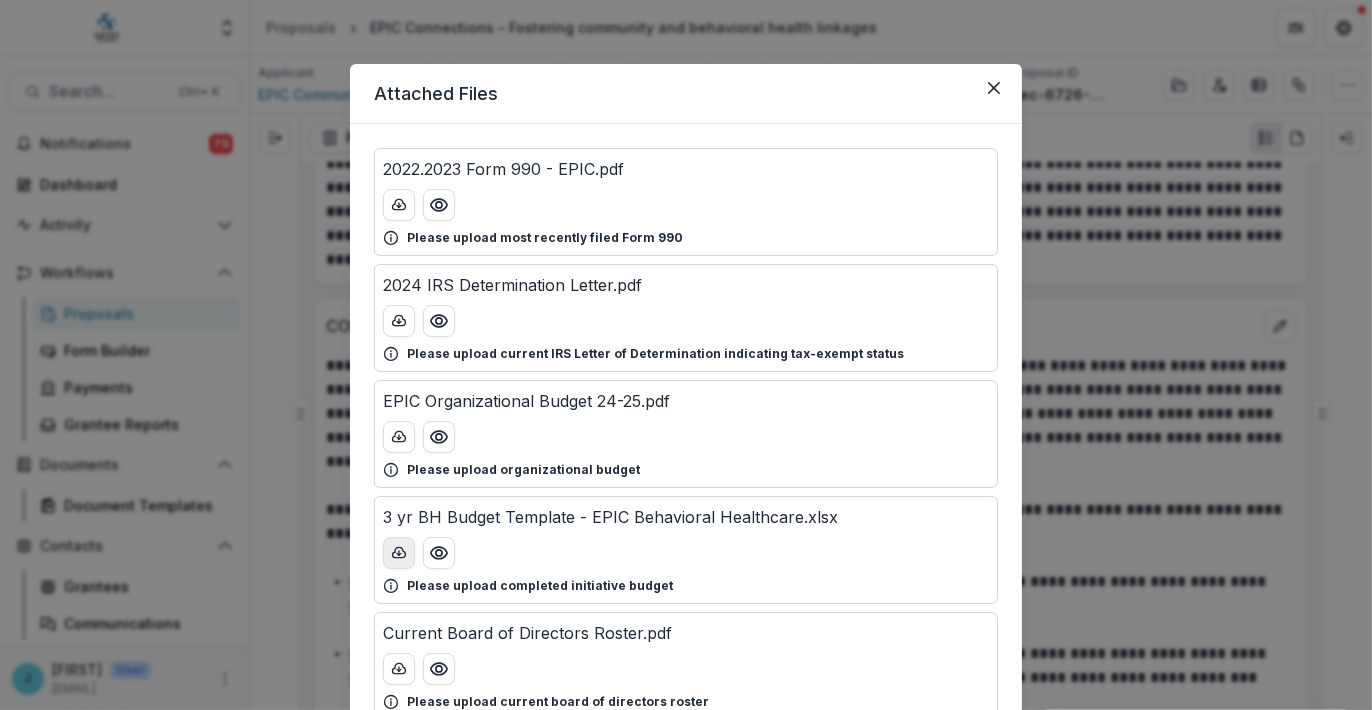 click 